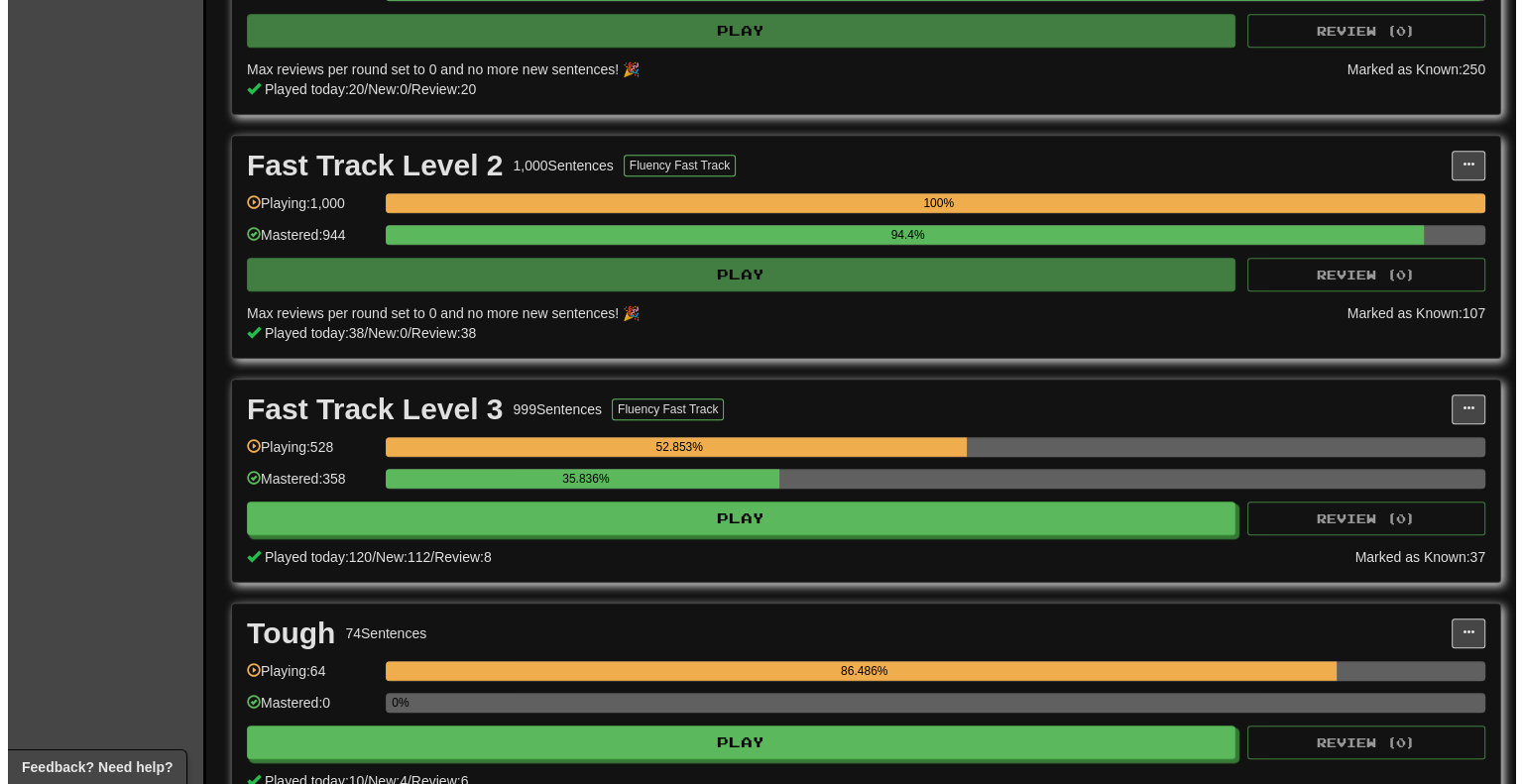 scroll, scrollTop: 1388, scrollLeft: 0, axis: vertical 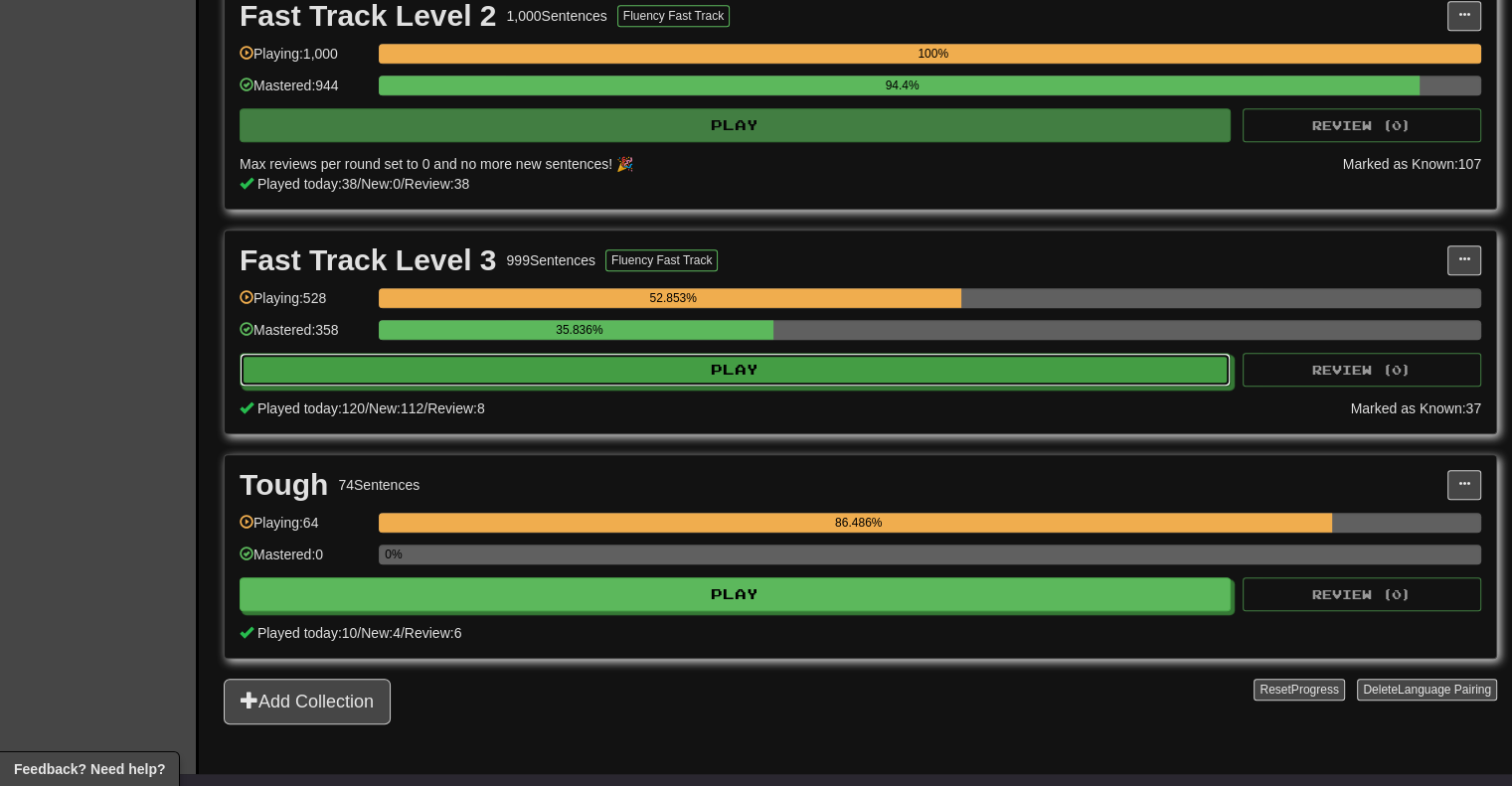 click on "Play" at bounding box center (735, 370) 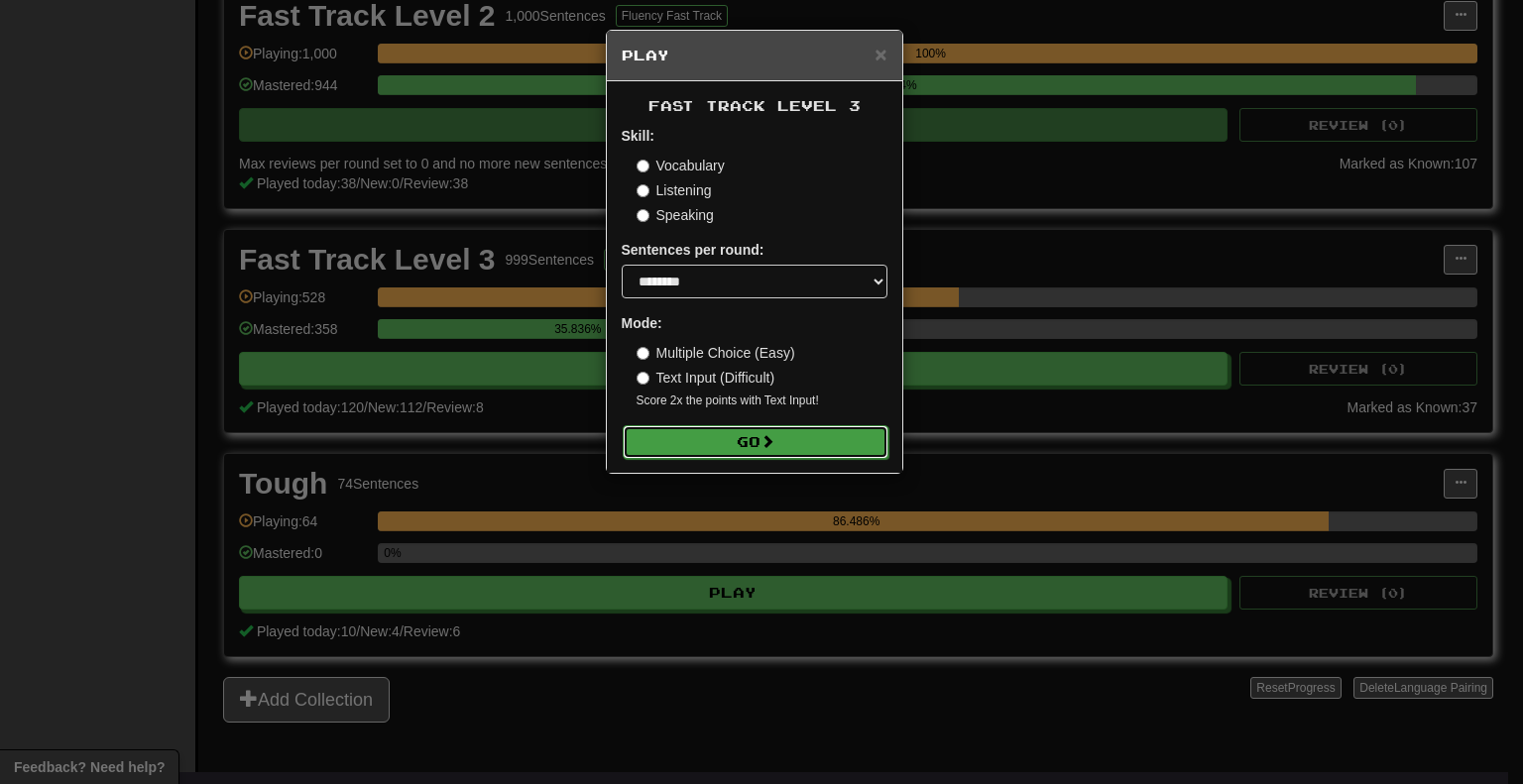click on "Go" at bounding box center (756, 442) 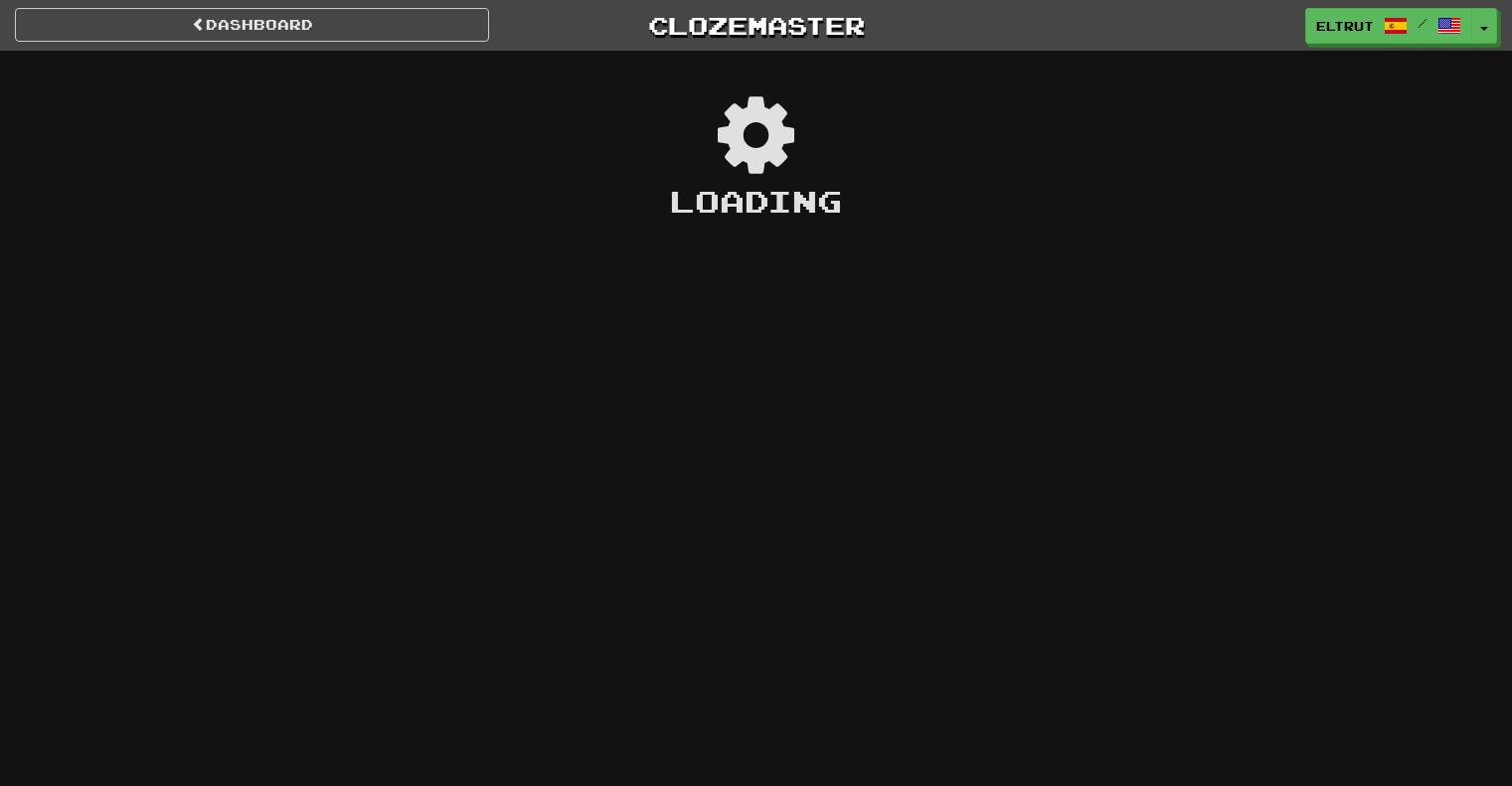 scroll, scrollTop: 0, scrollLeft: 0, axis: both 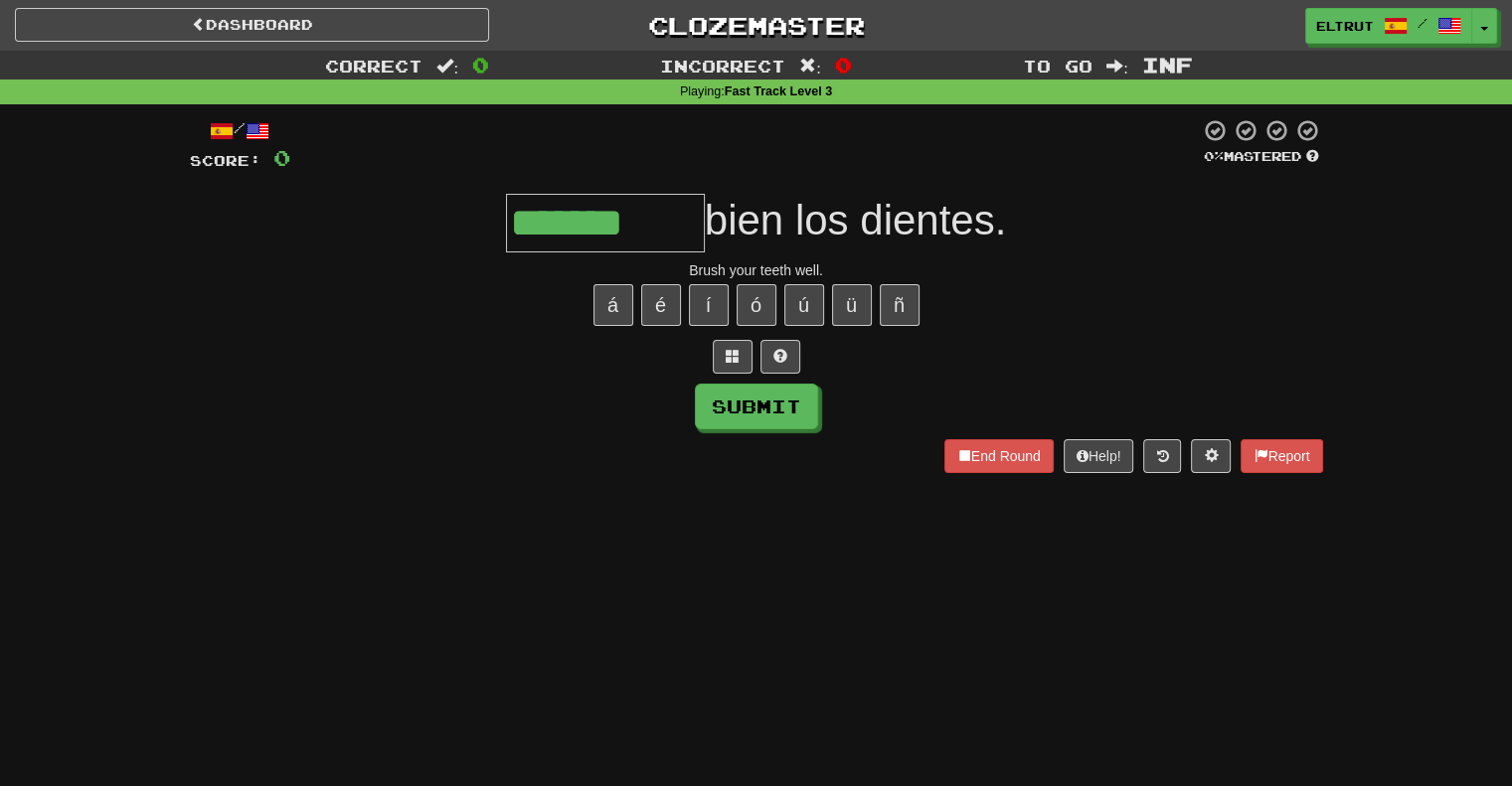 type on "*******" 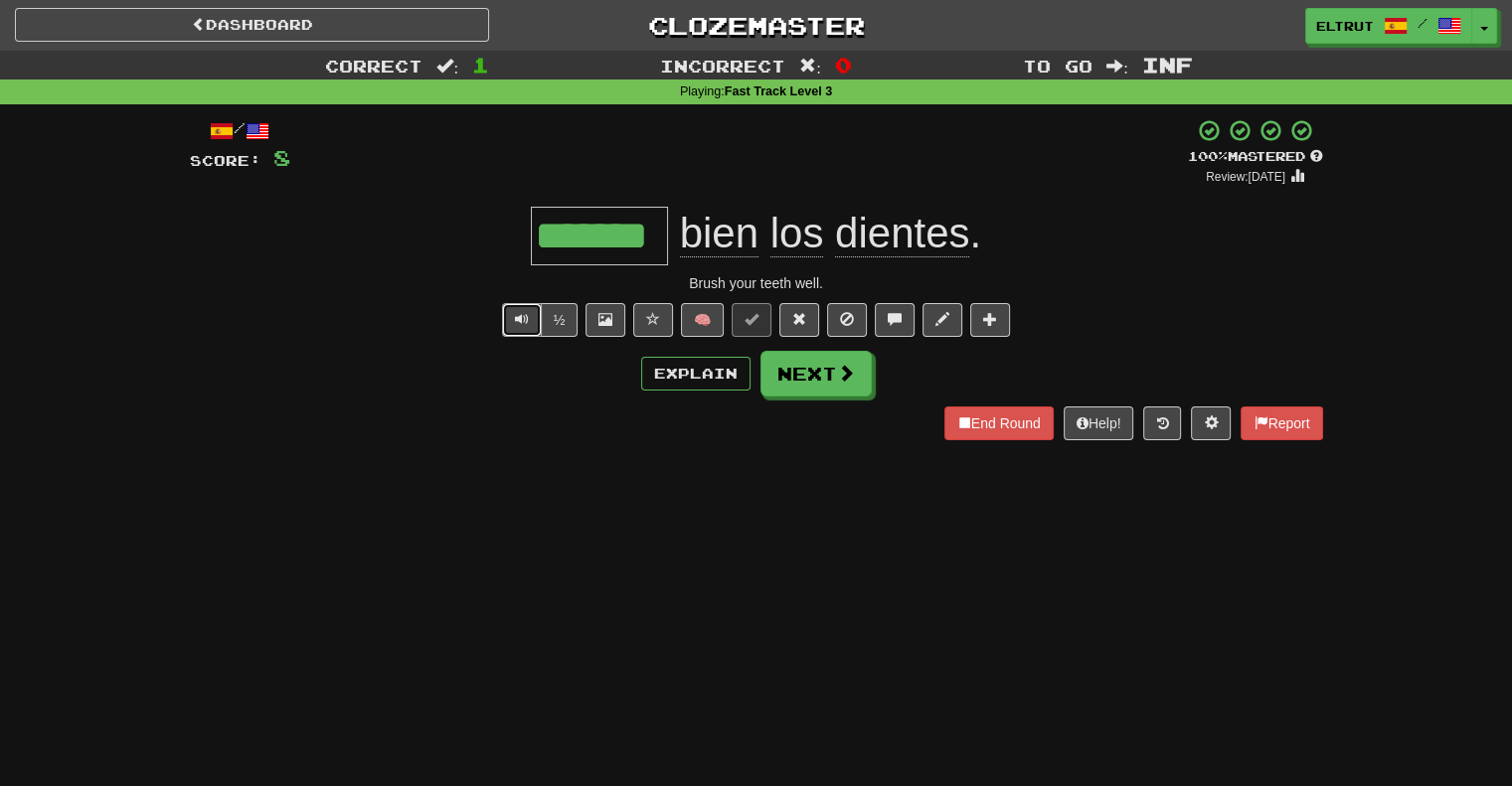 click at bounding box center [522, 319] 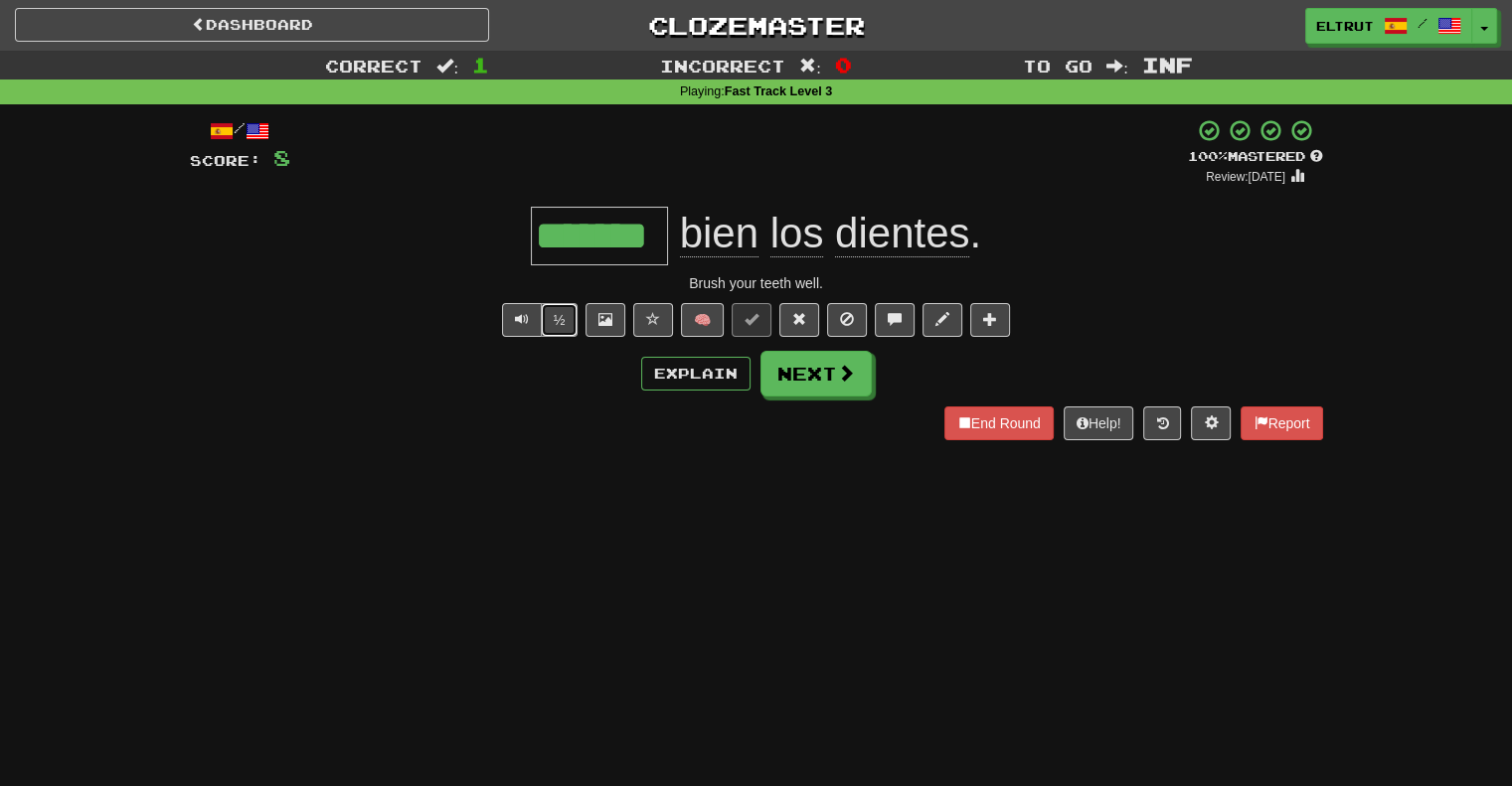 click on "½" at bounding box center (560, 320) 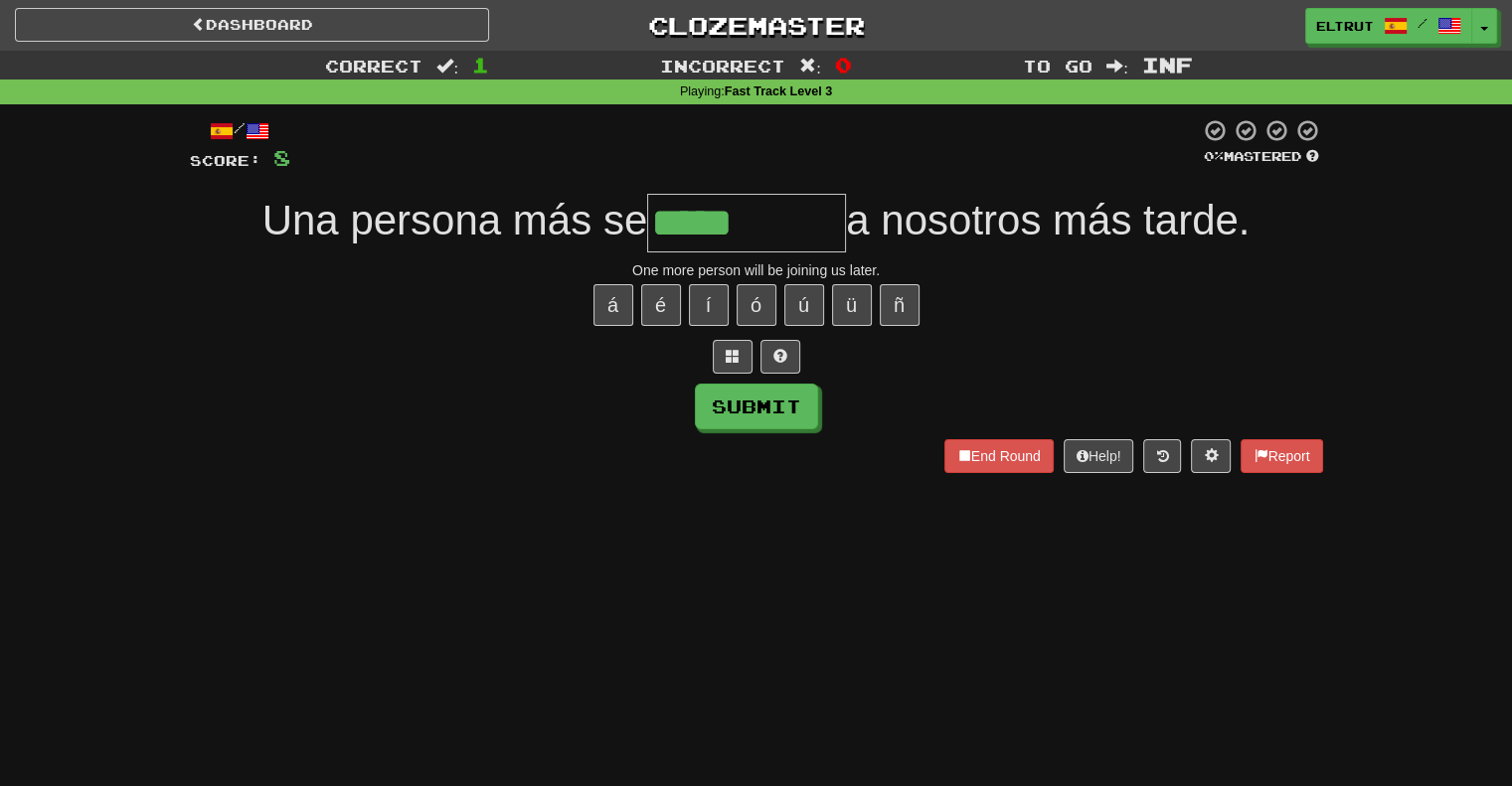 type on "*****" 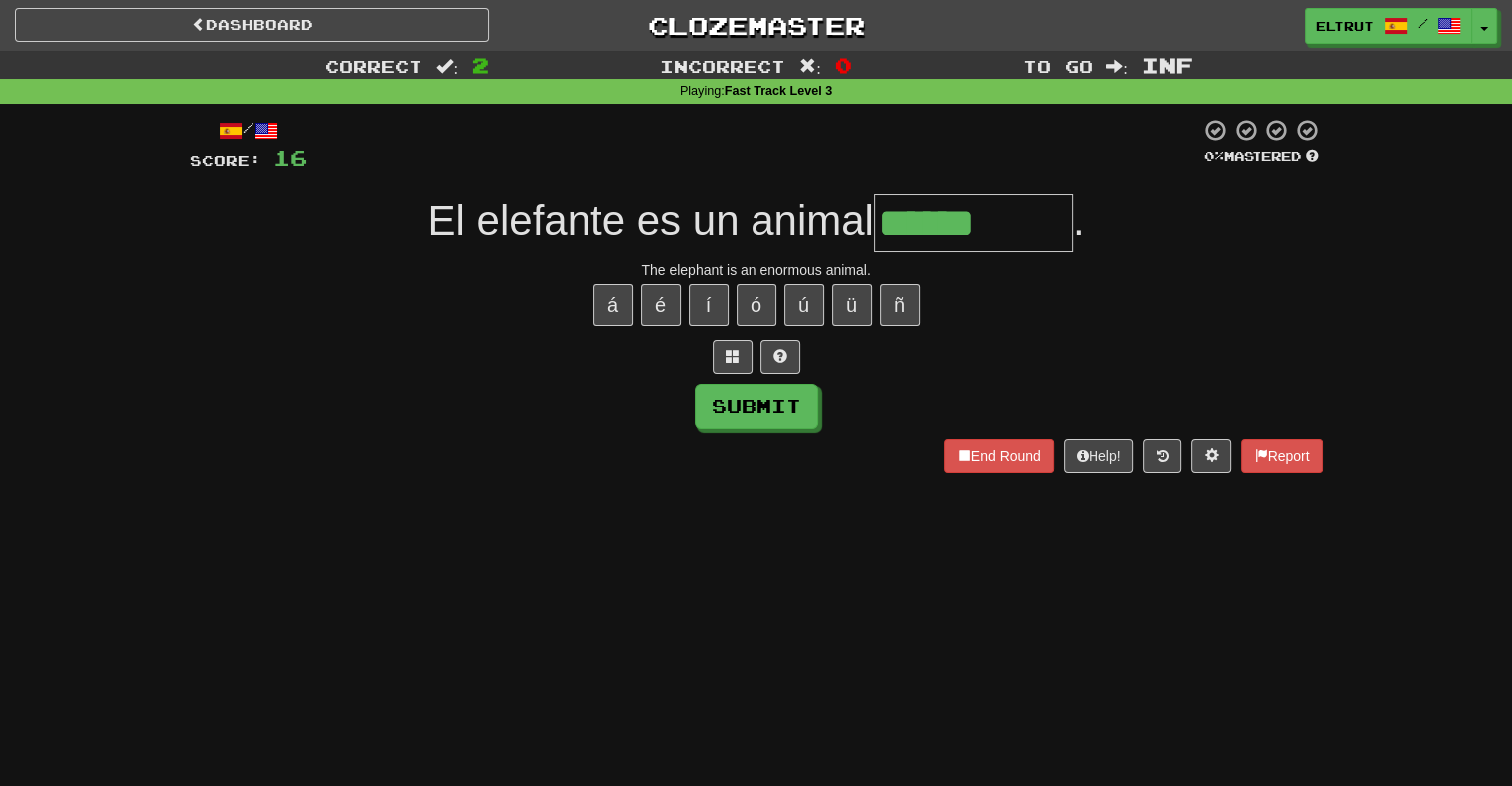 type on "******" 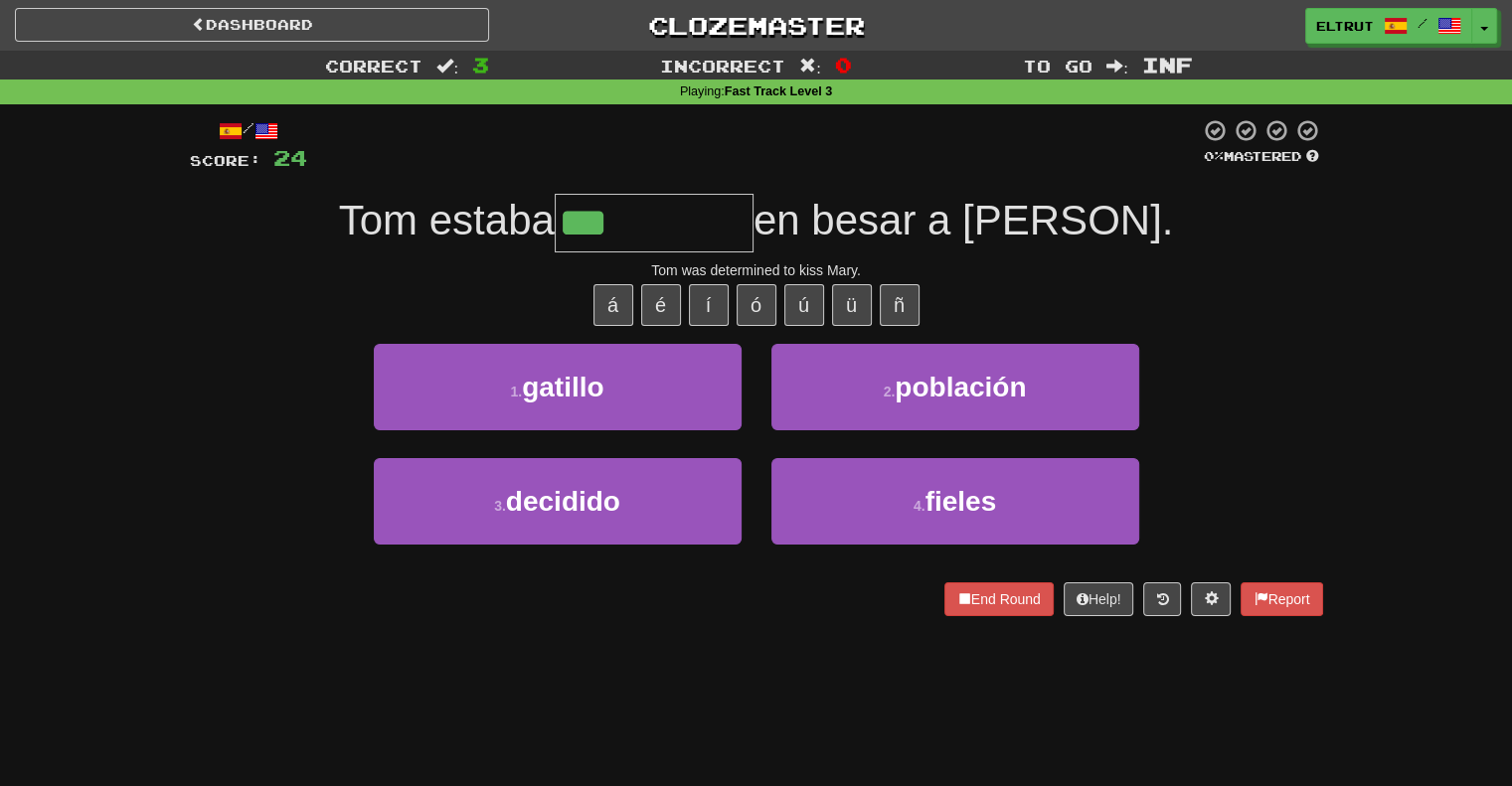 type on "********" 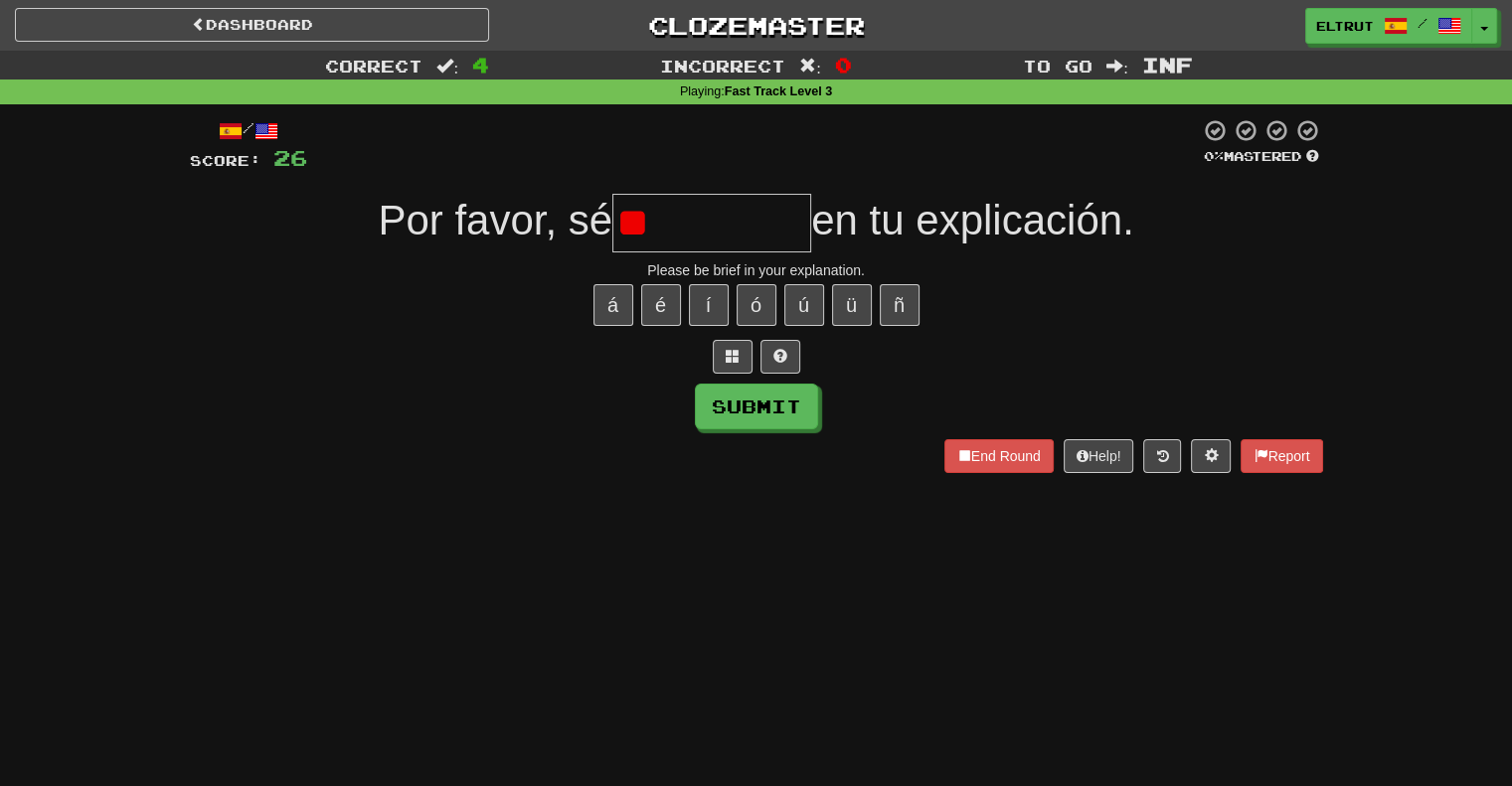 type on "*" 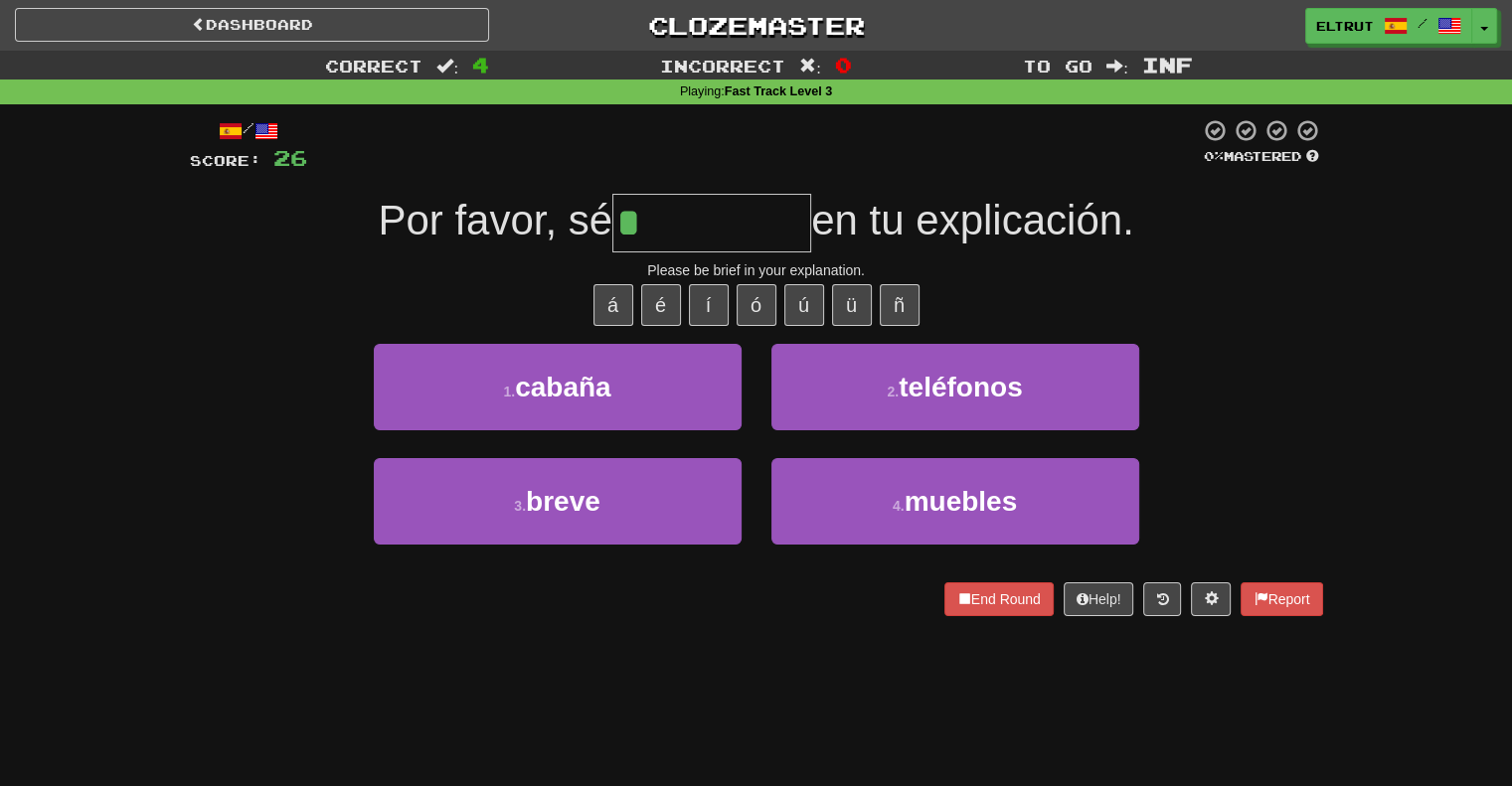 type on "*****" 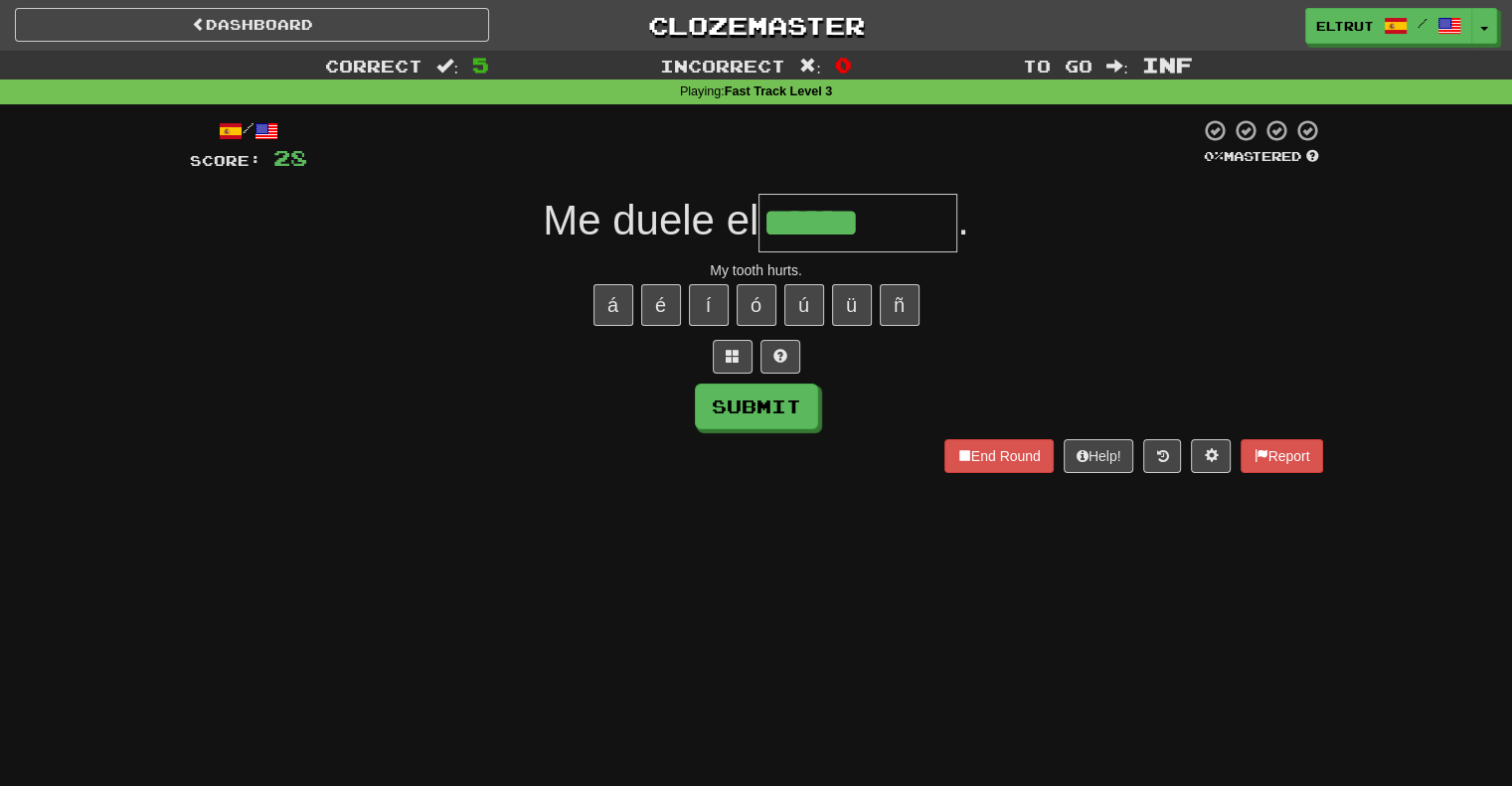 type on "******" 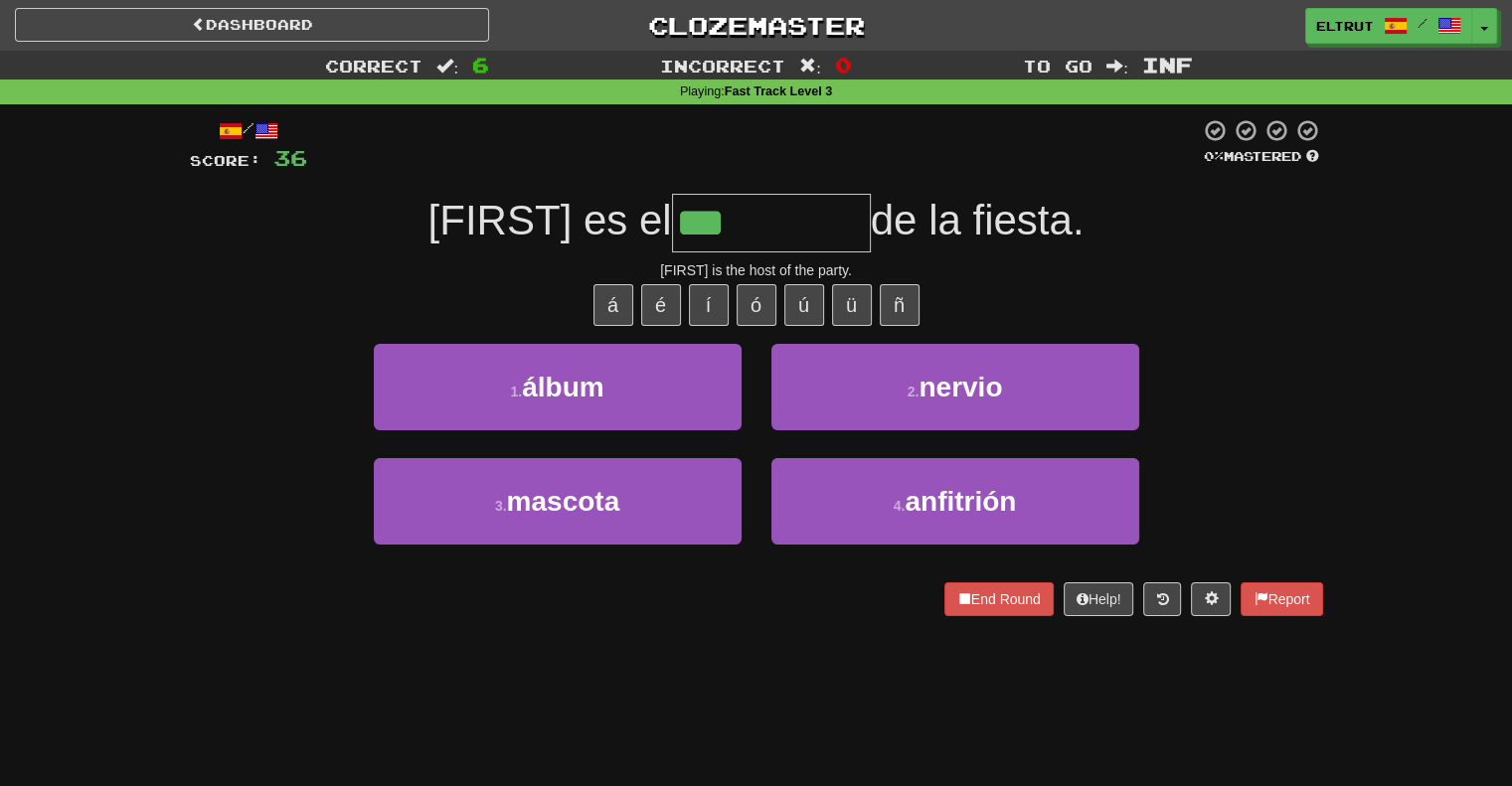 type on "*********" 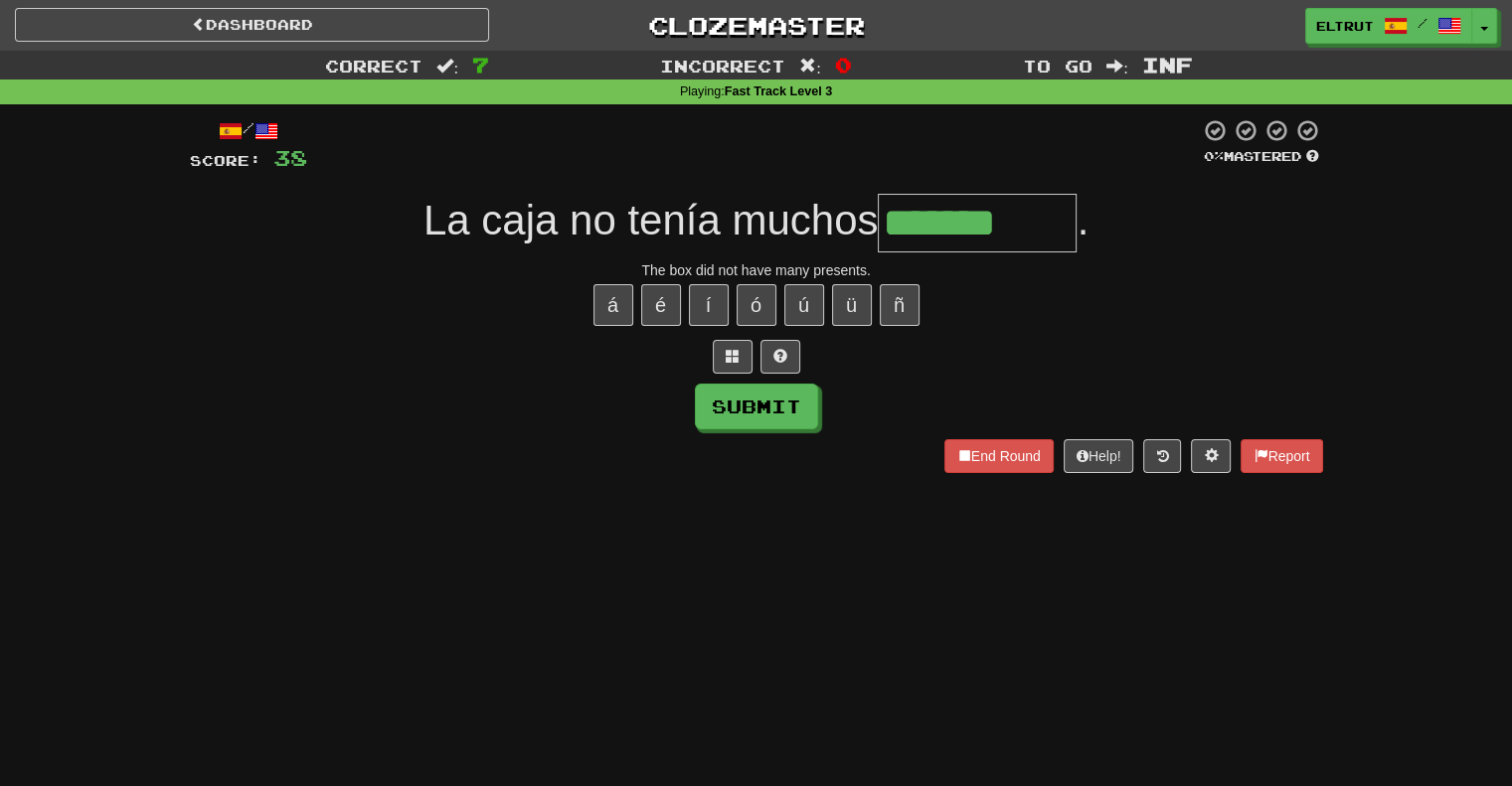 type on "*******" 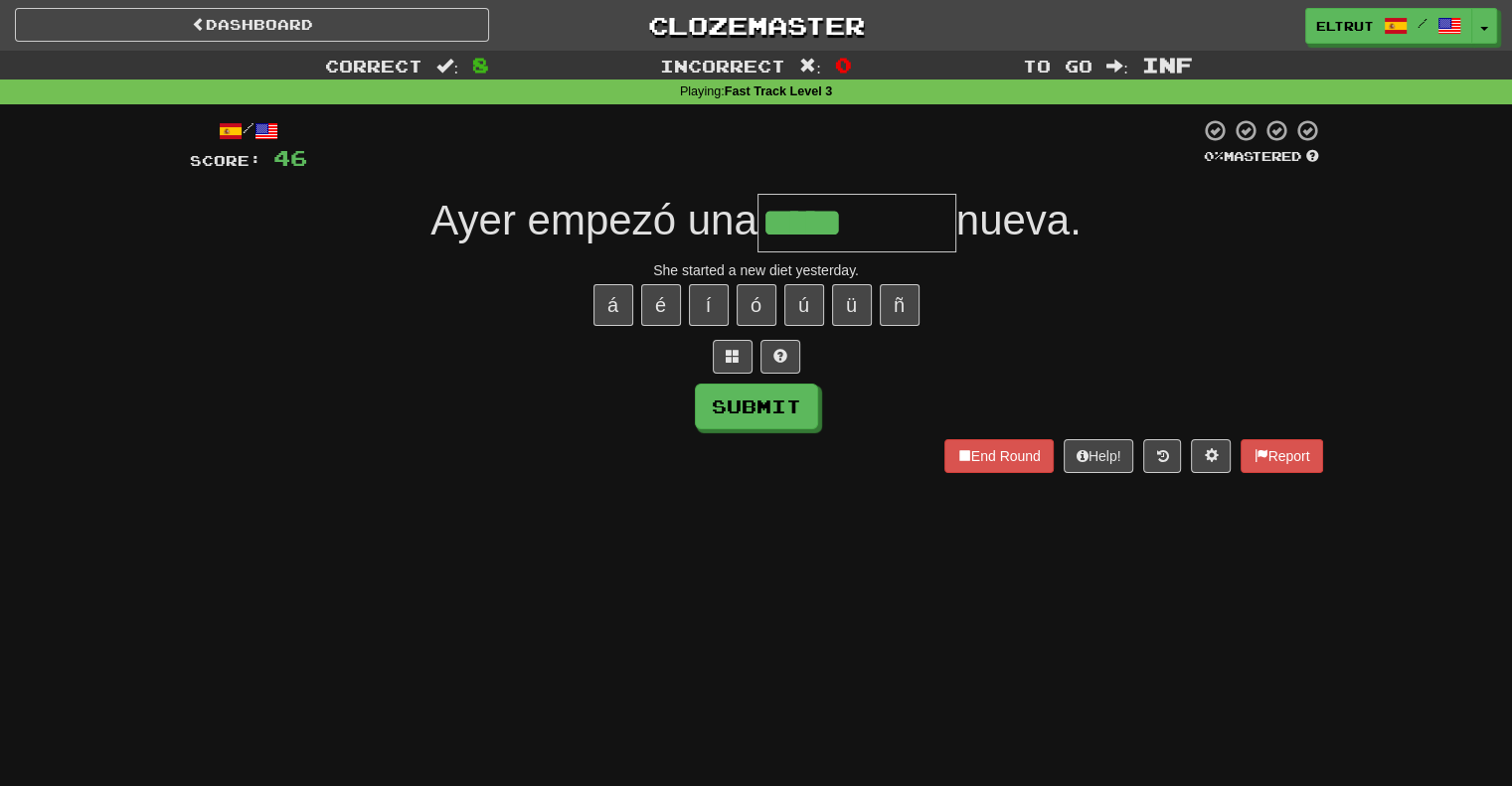 type on "*****" 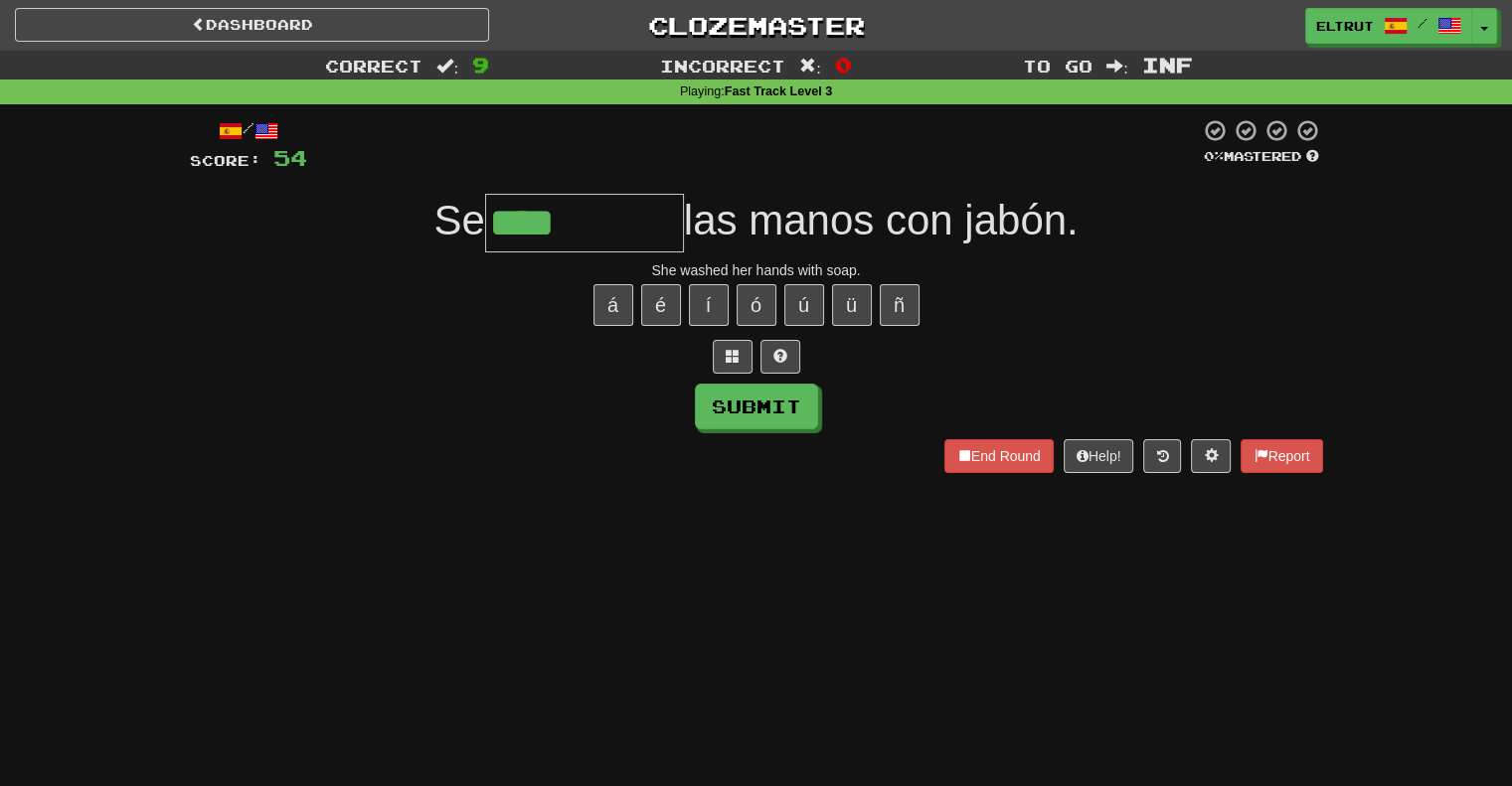 type on "****" 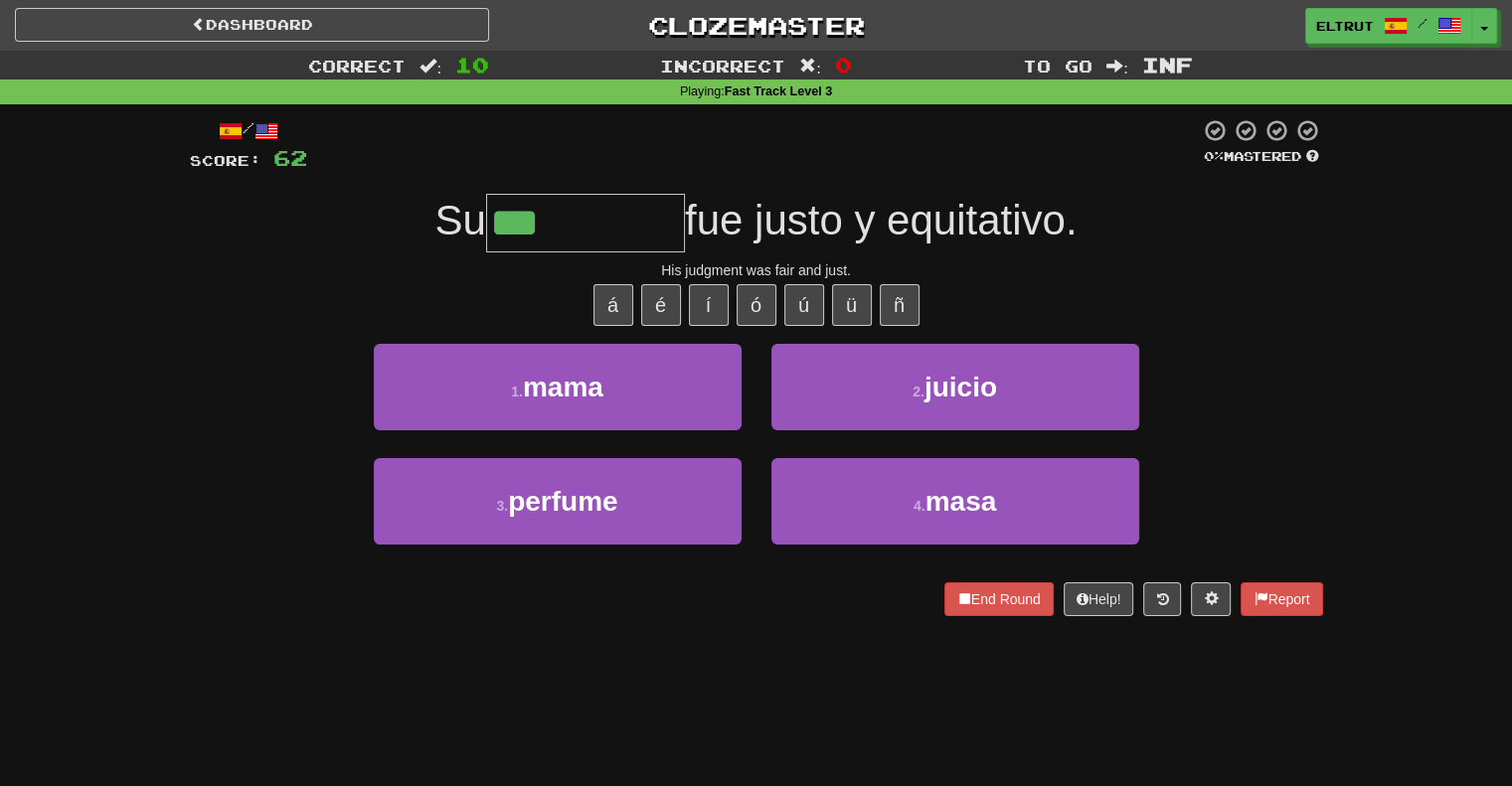 type on "******" 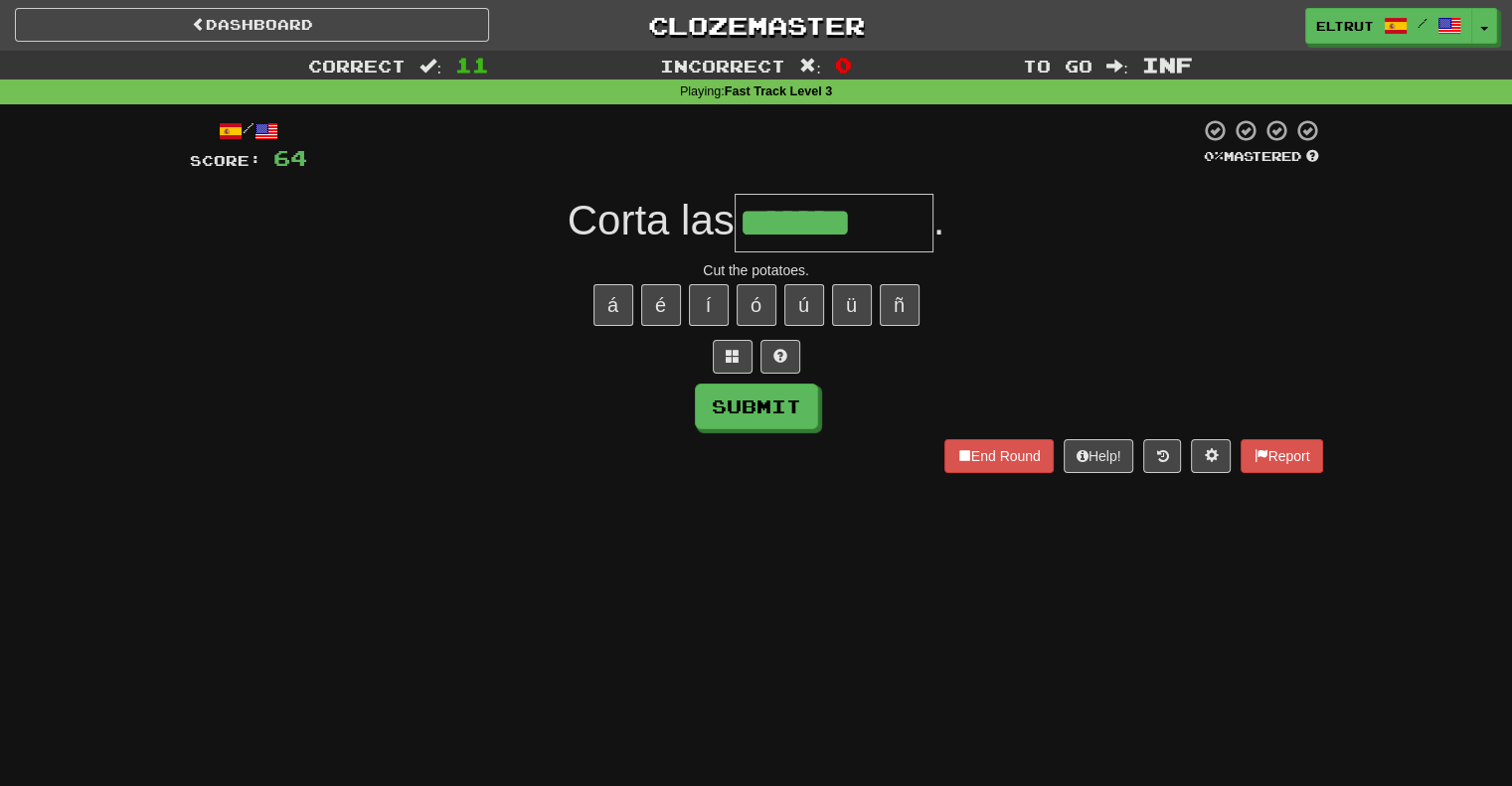 type on "*******" 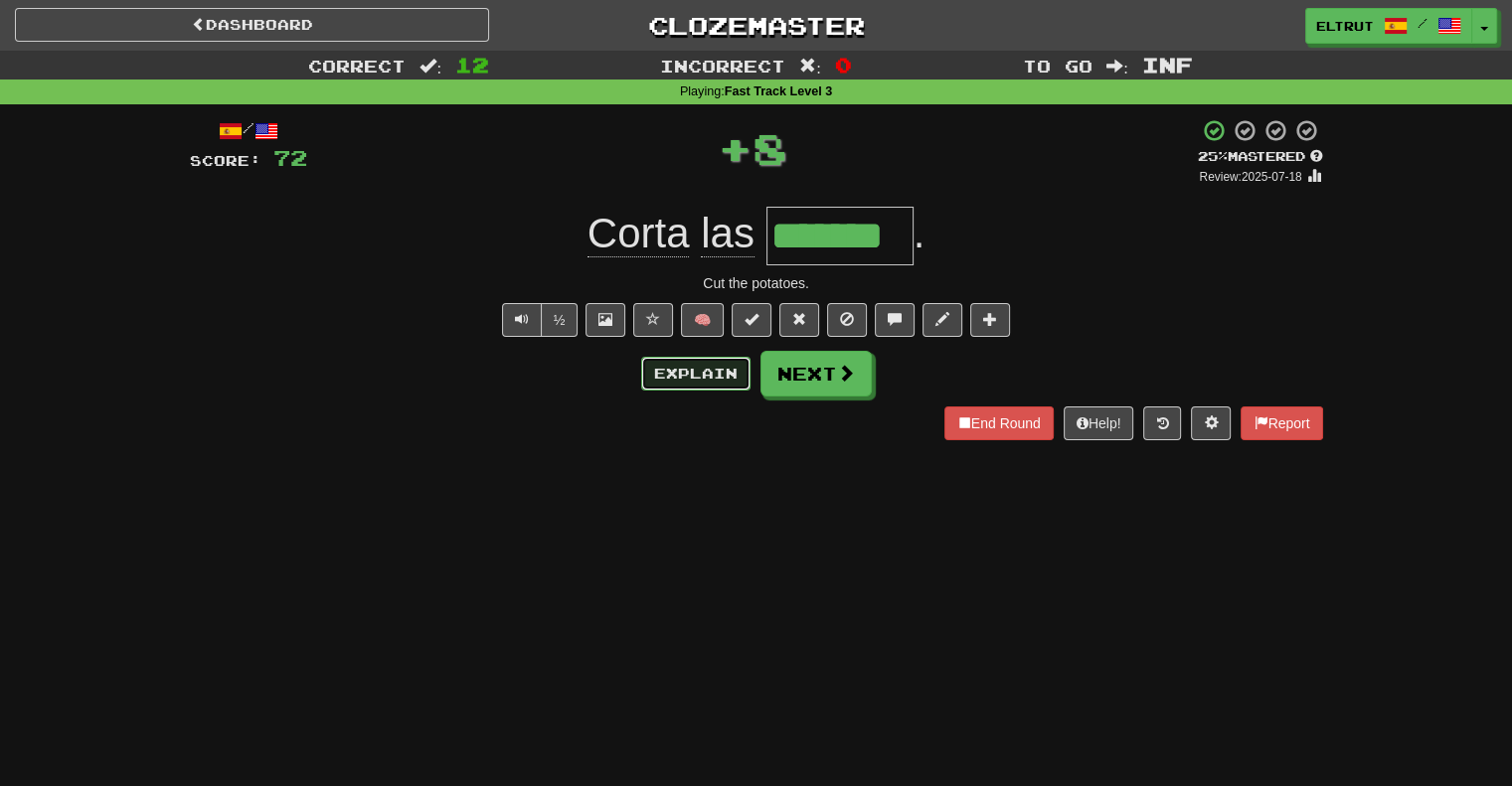 click on "Explain" at bounding box center [696, 374] 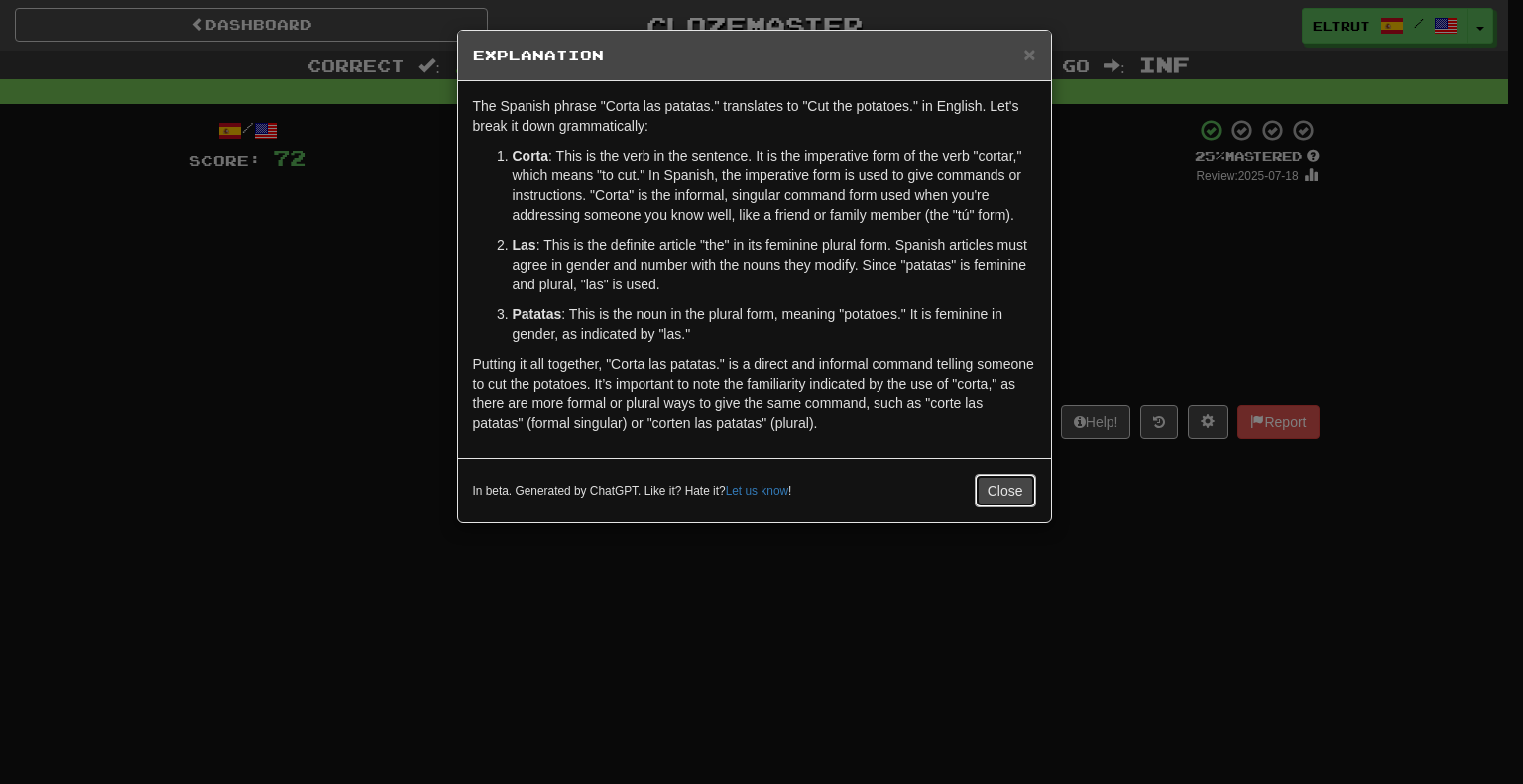 click on "Close" at bounding box center (1005, 491) 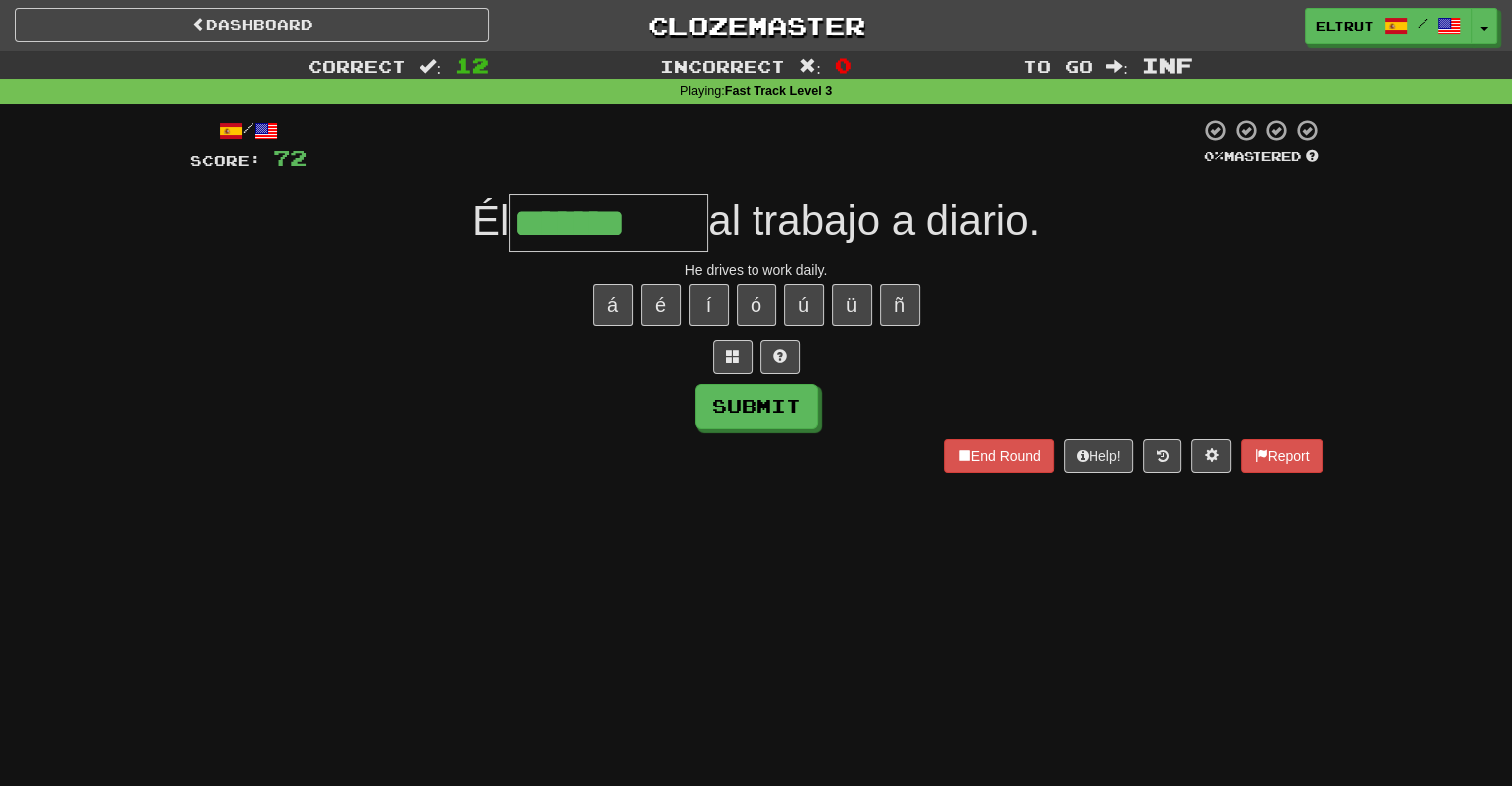 type on "*******" 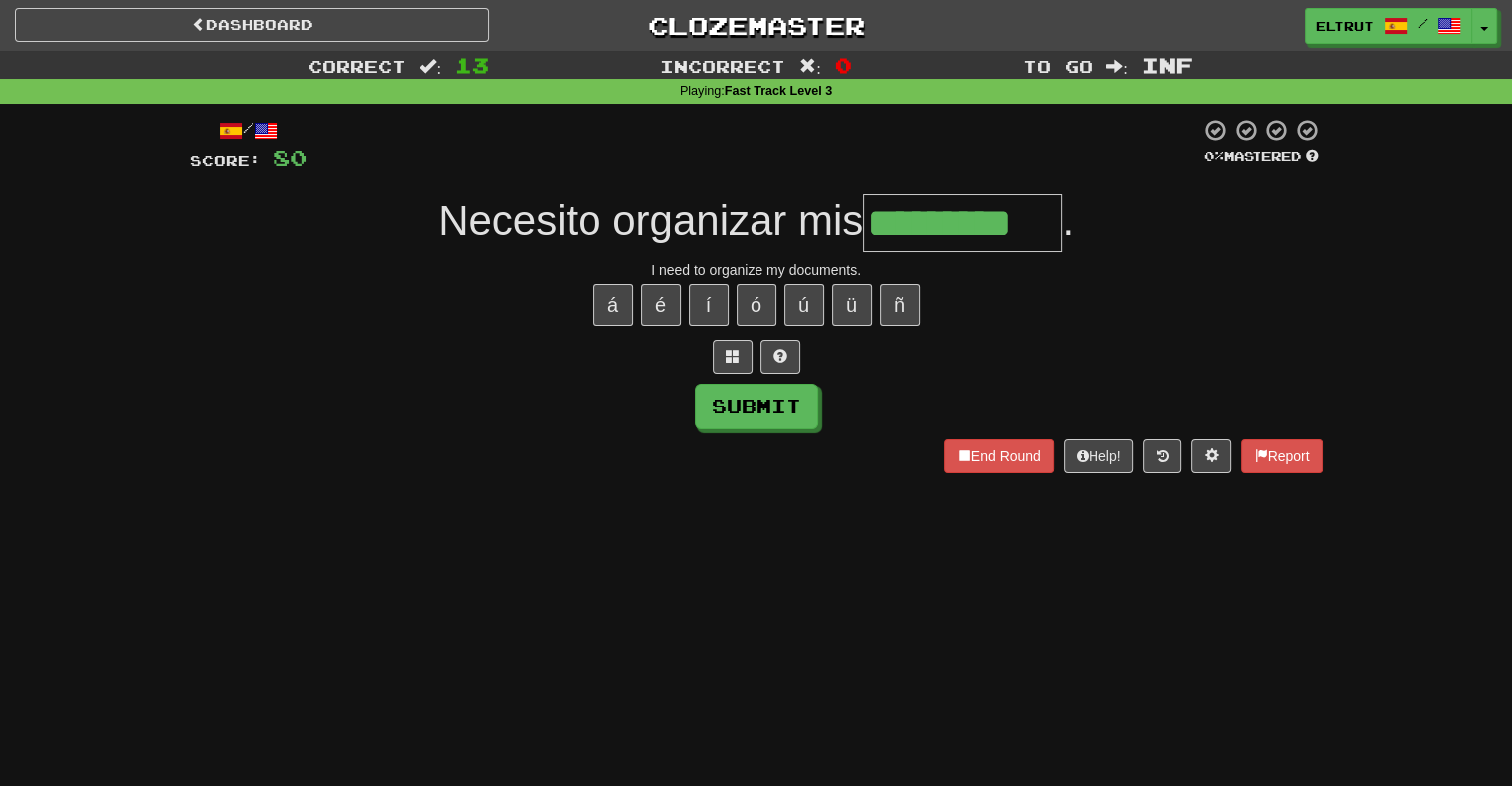 scroll, scrollTop: 0, scrollLeft: 36, axis: horizontal 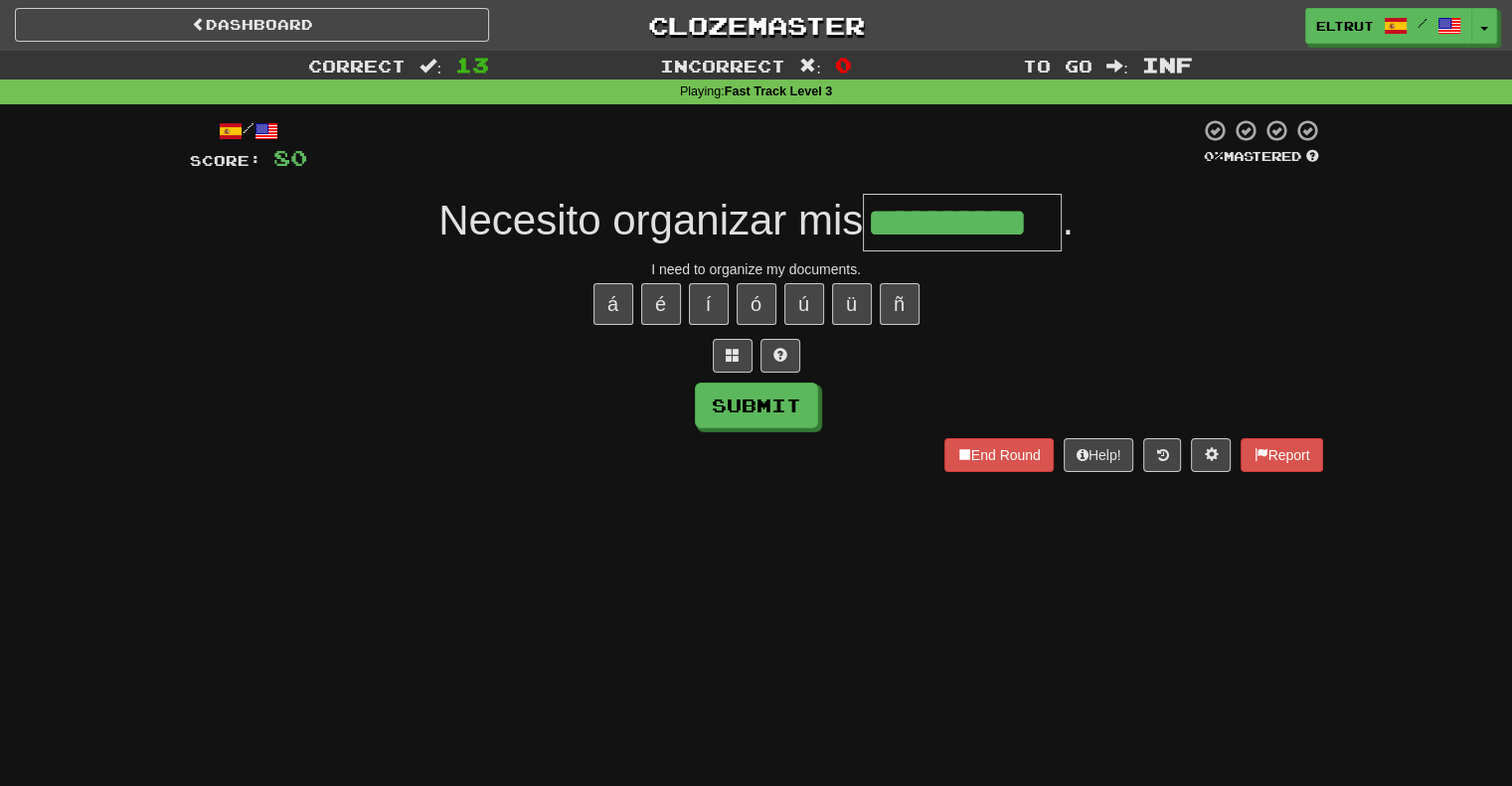 type on "**********" 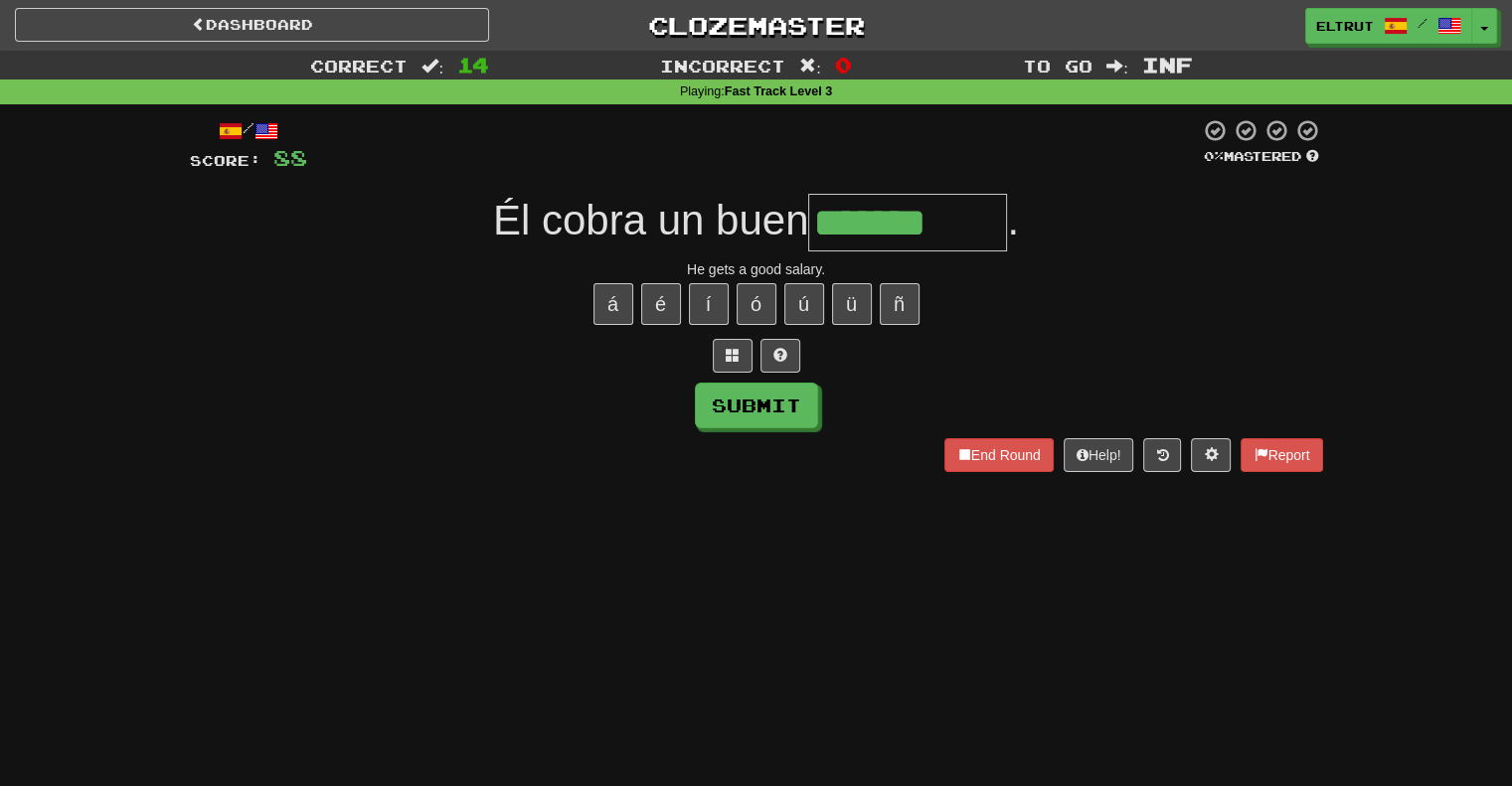 type on "*******" 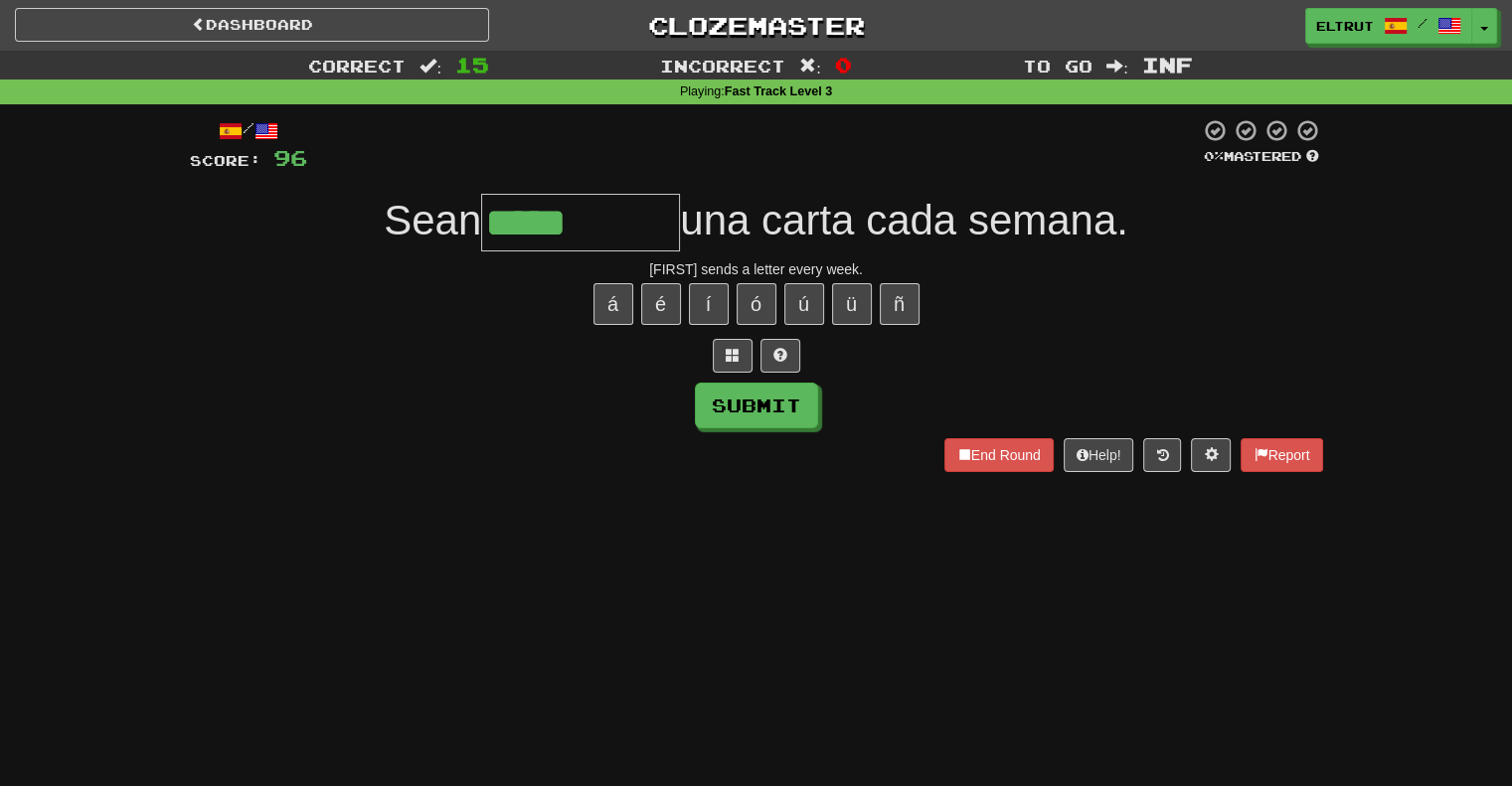 type on "*****" 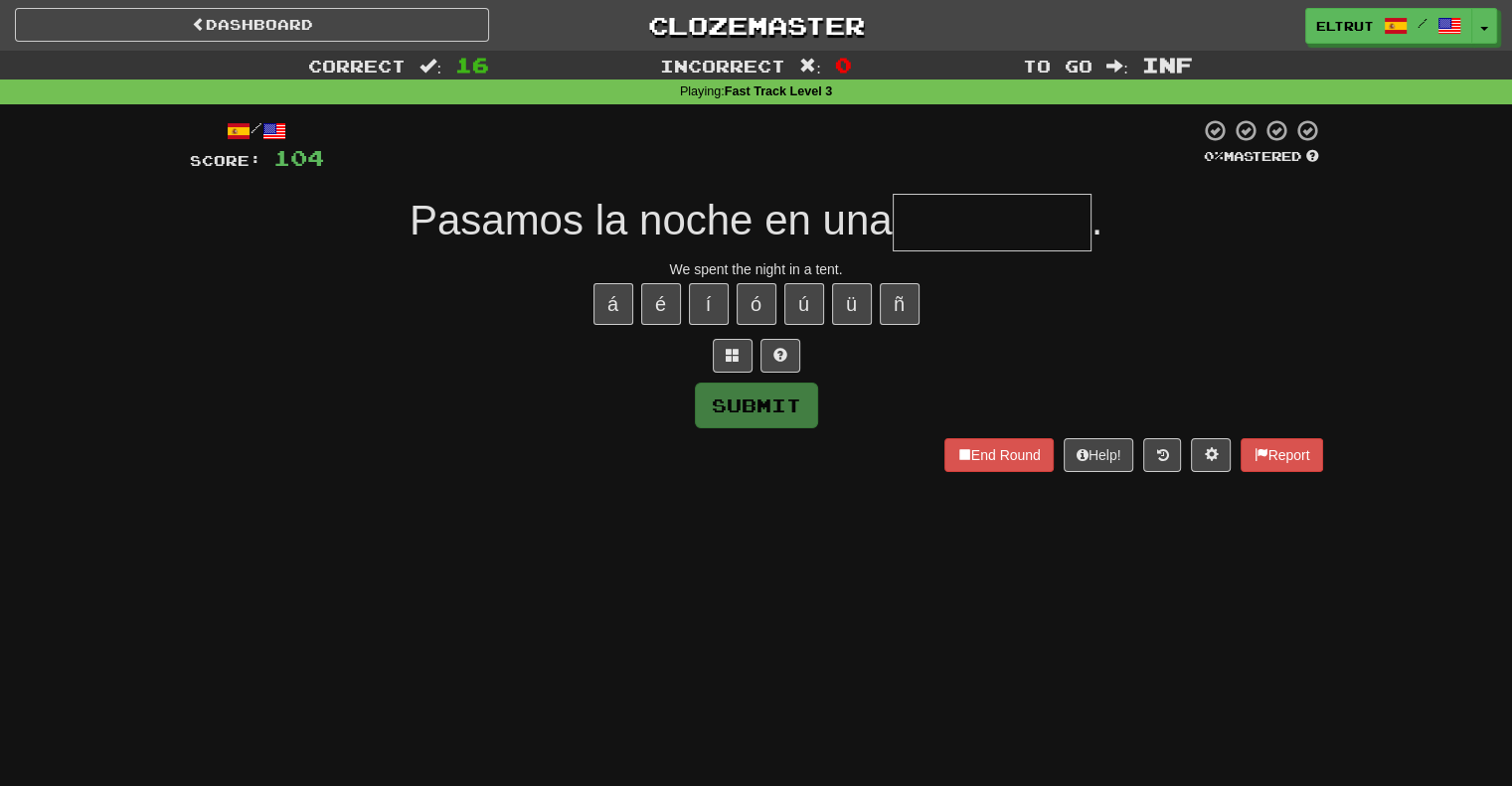 type on "*" 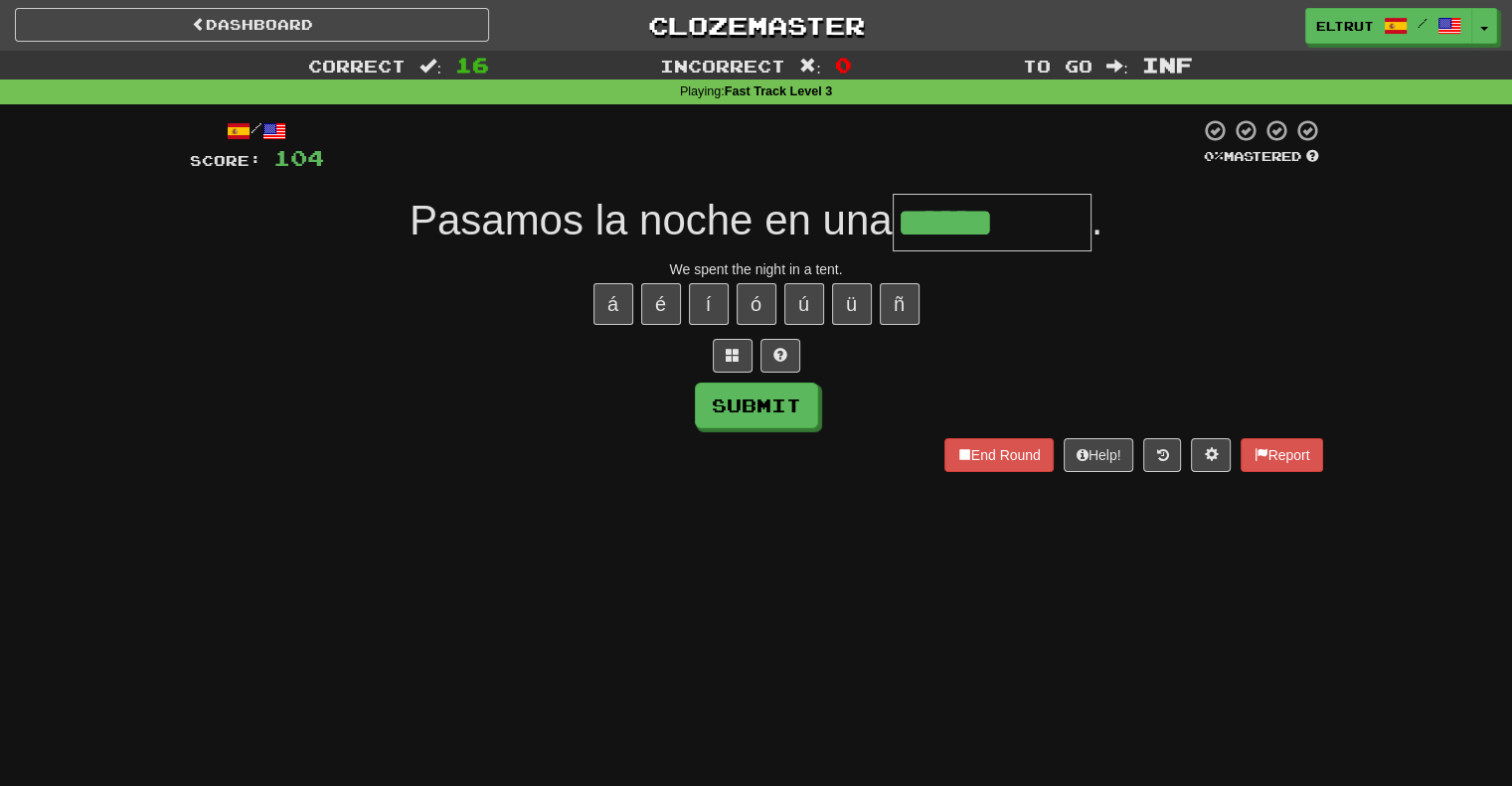 type on "******" 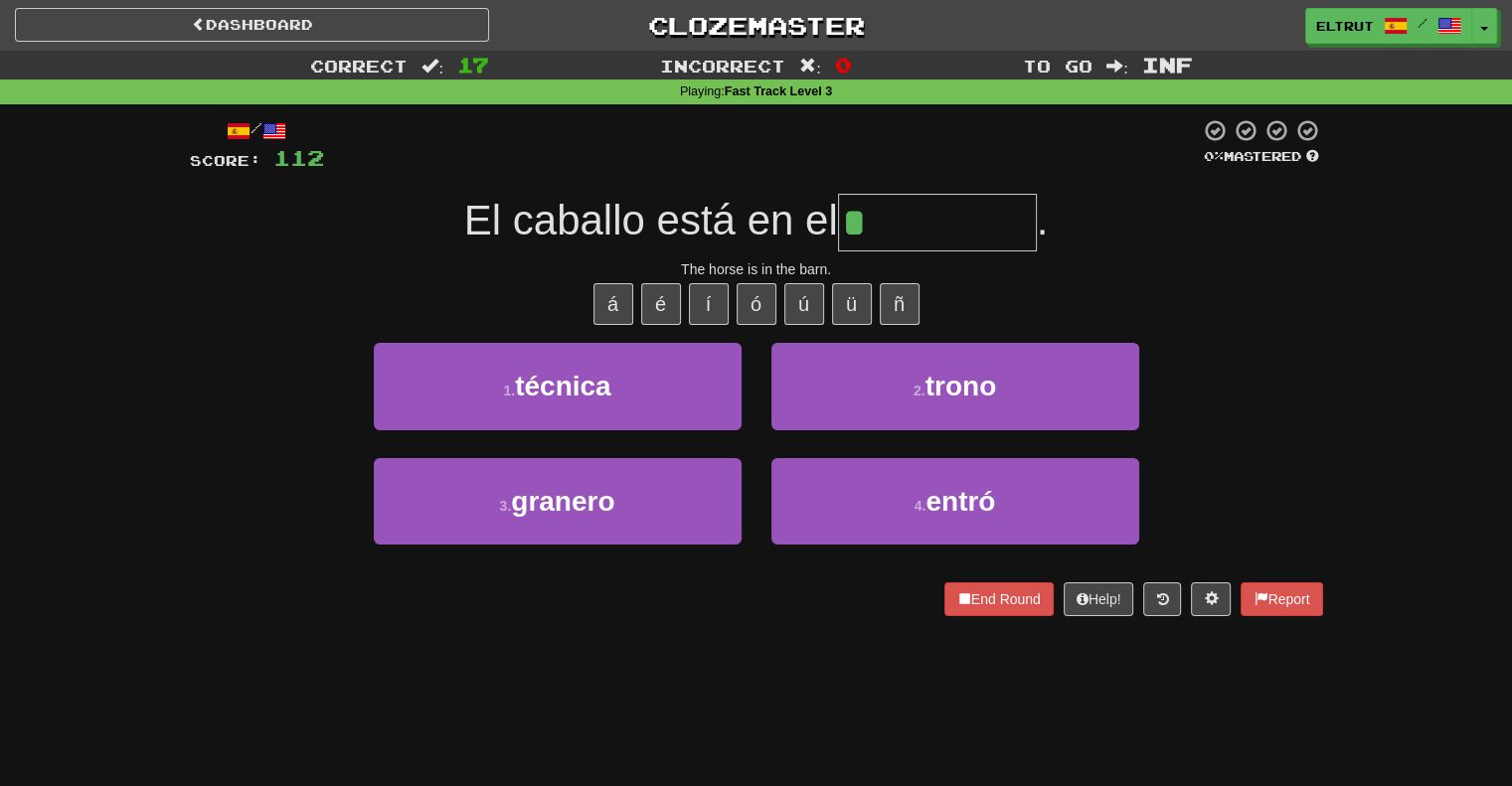 type on "*******" 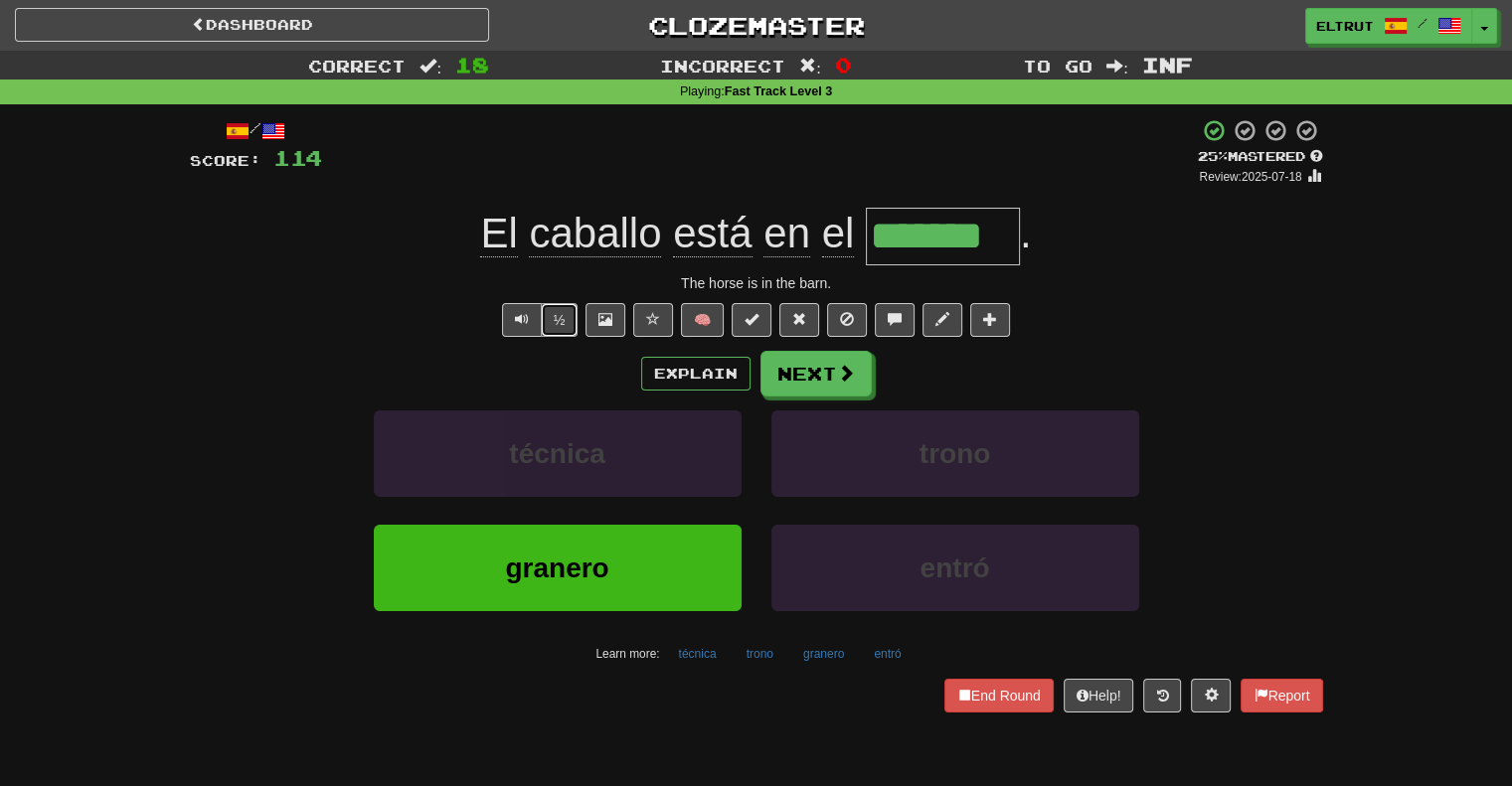 click on "½" at bounding box center [560, 320] 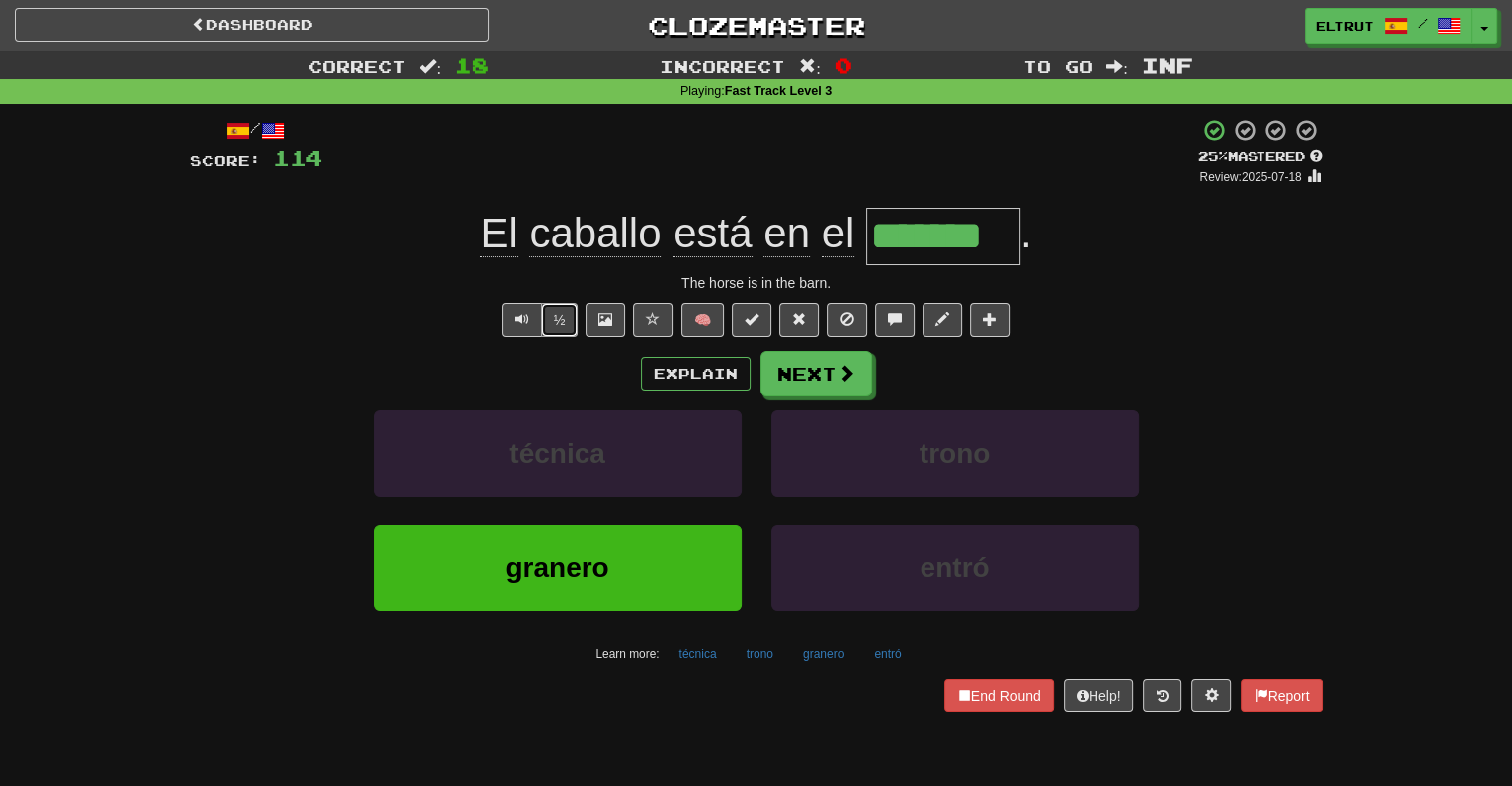 type 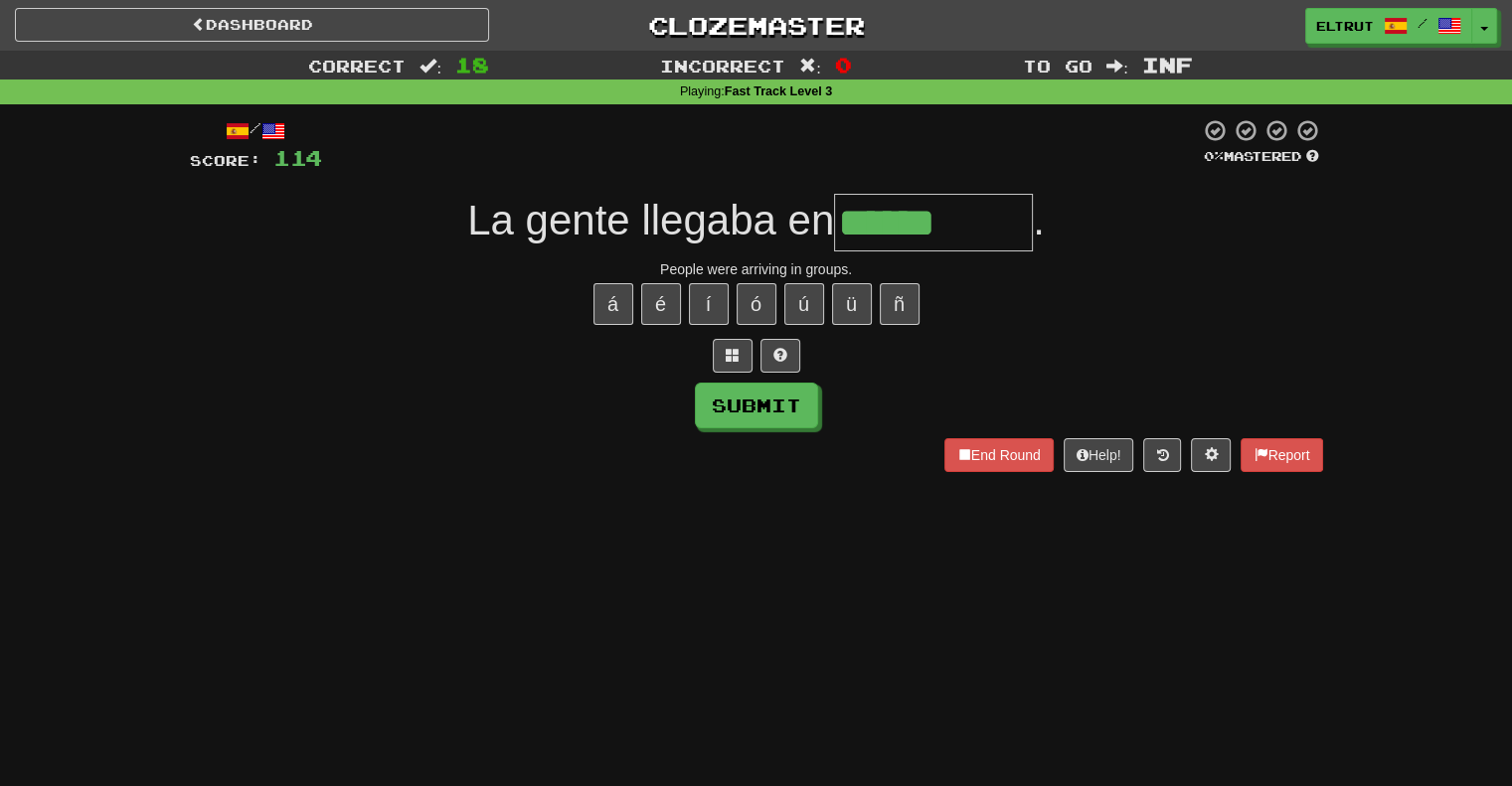 type on "******" 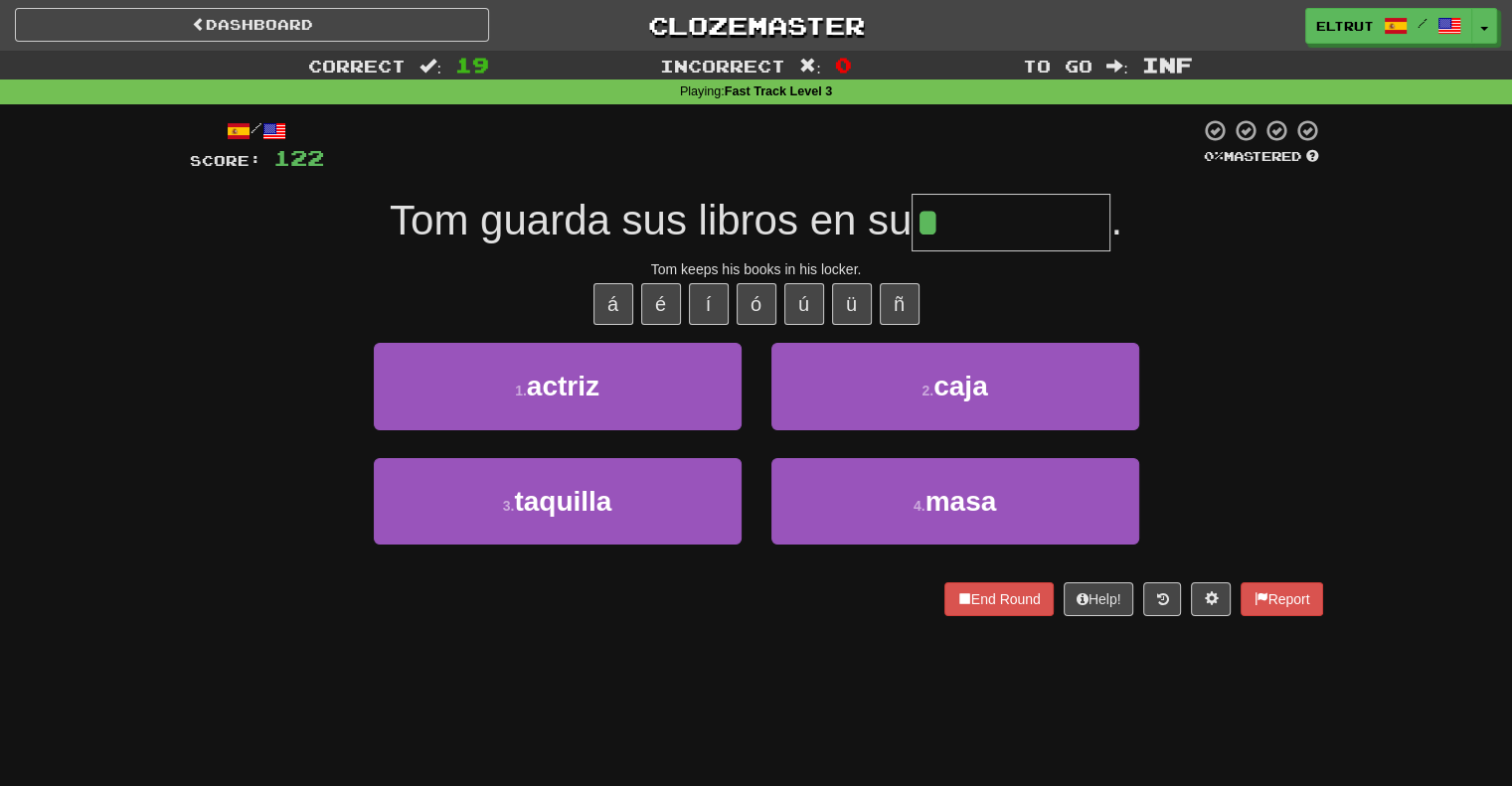type on "********" 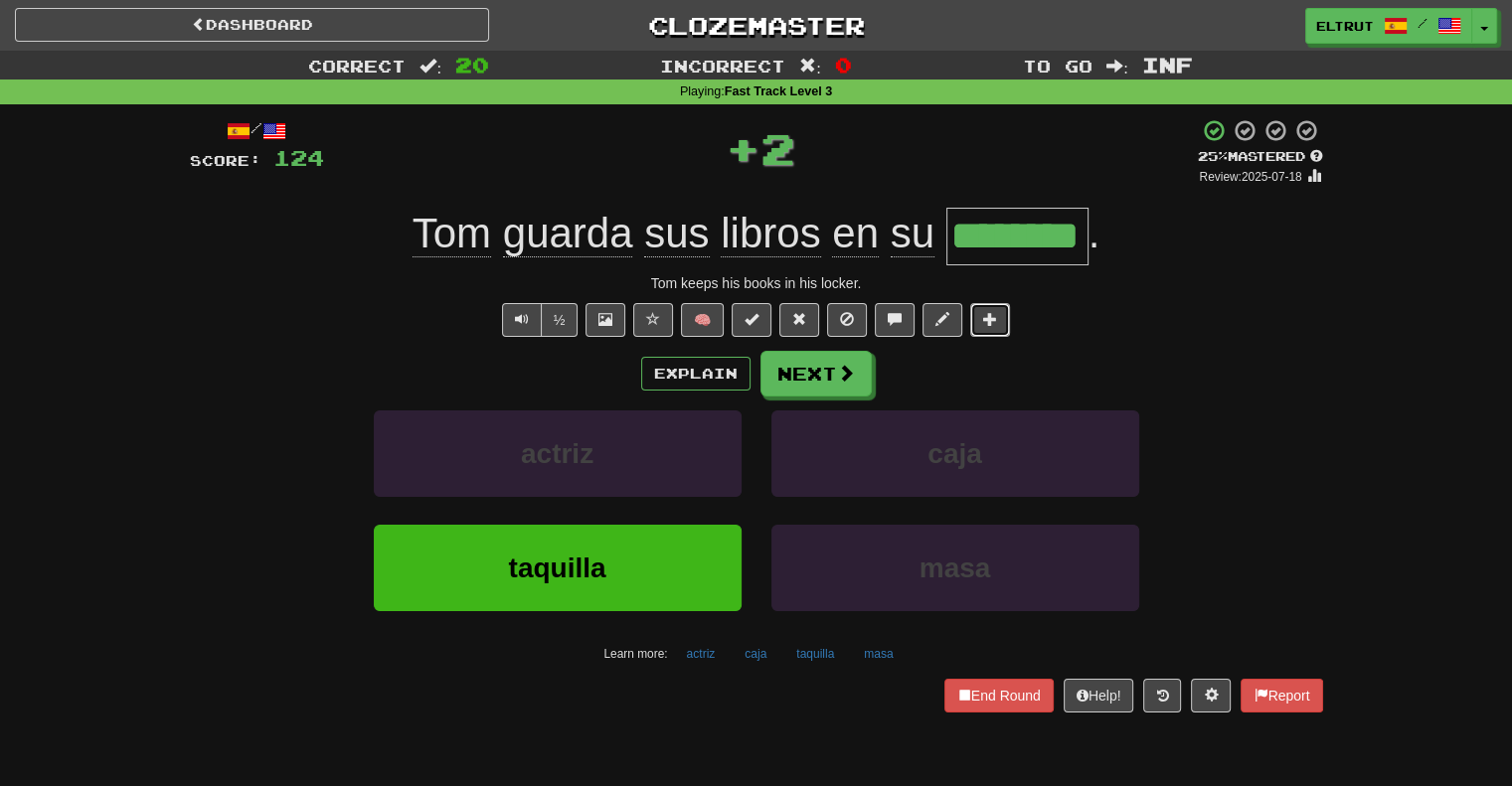 click at bounding box center [990, 320] 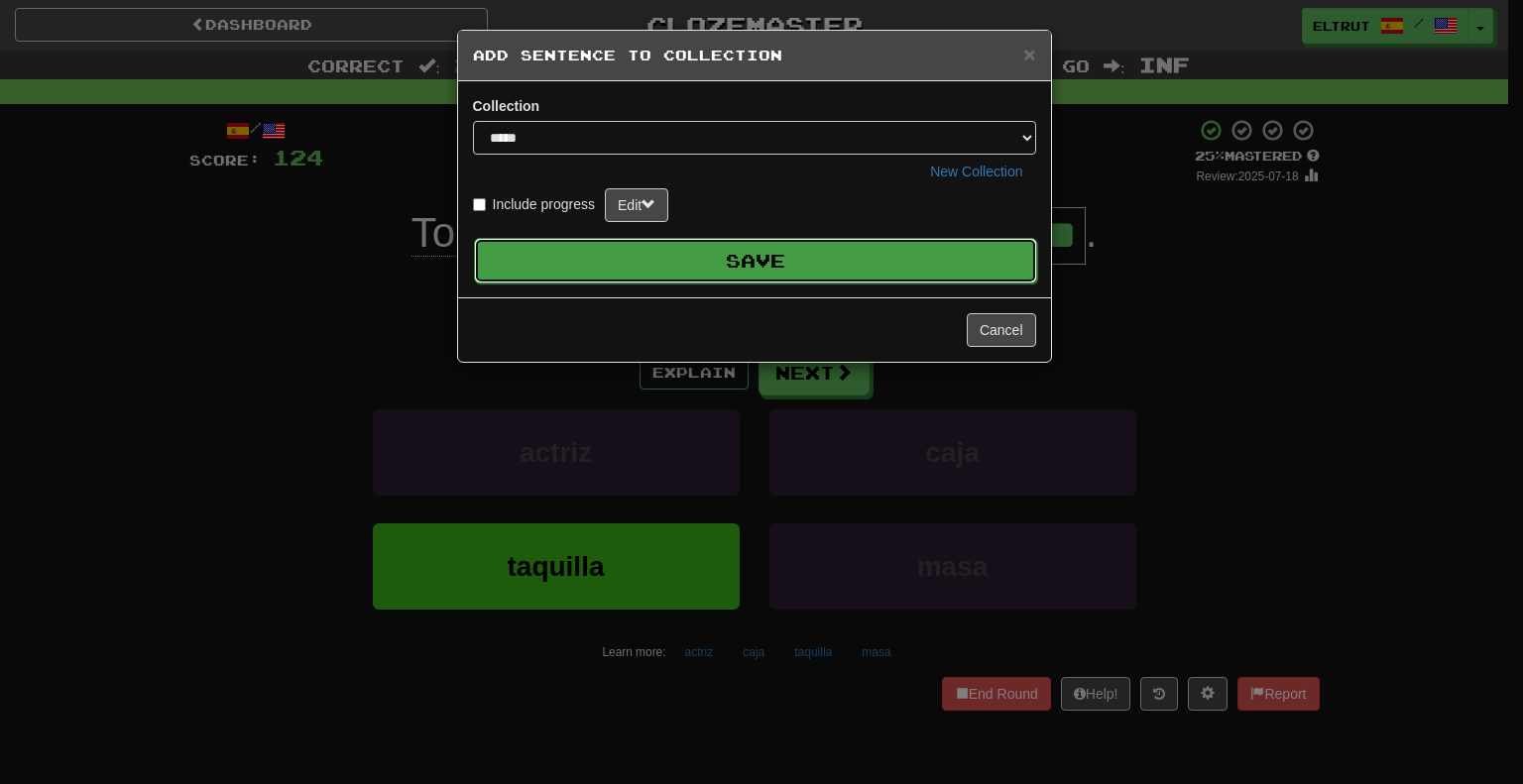 click on "Save" at bounding box center (756, 261) 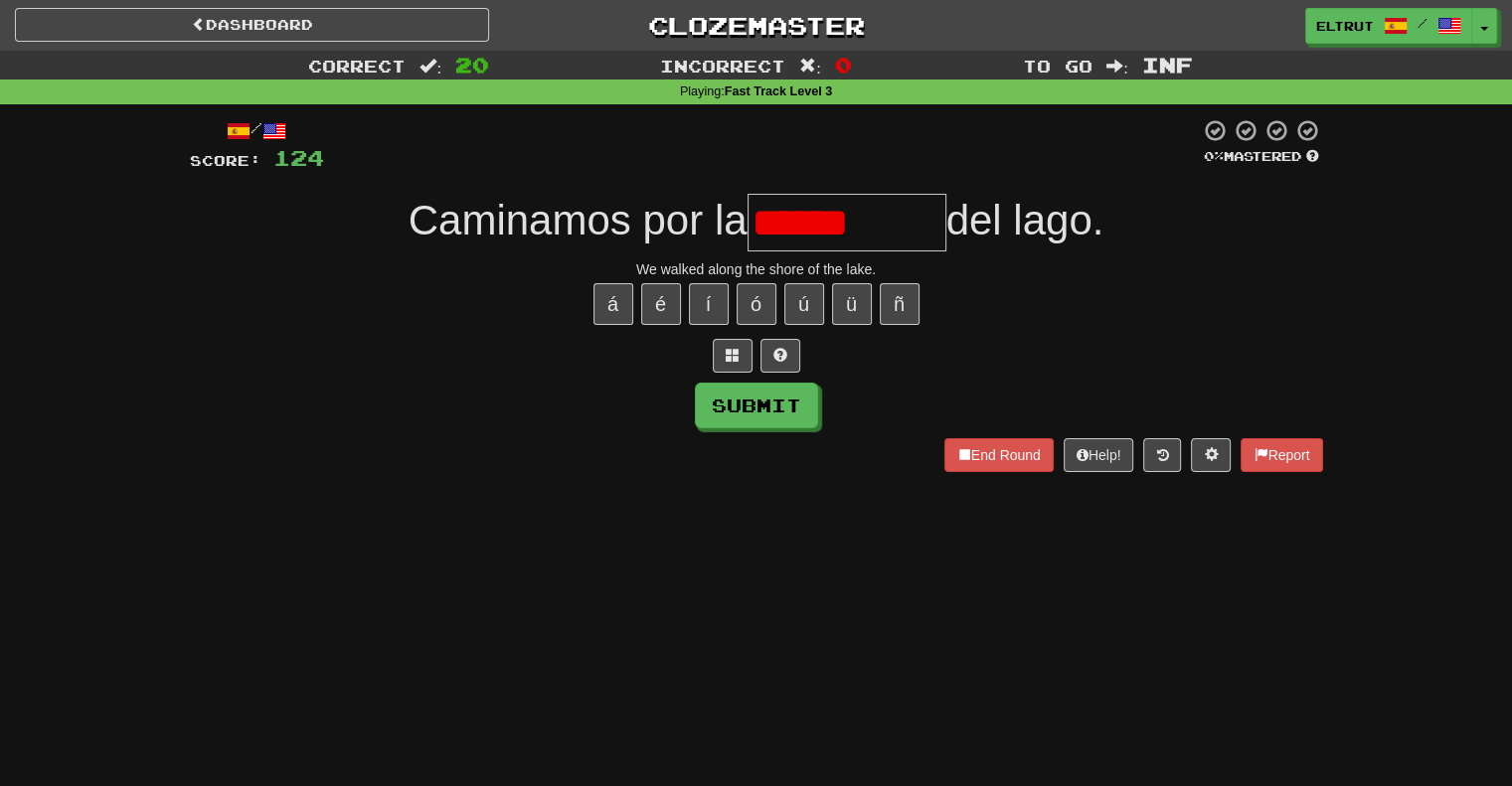 type on "******" 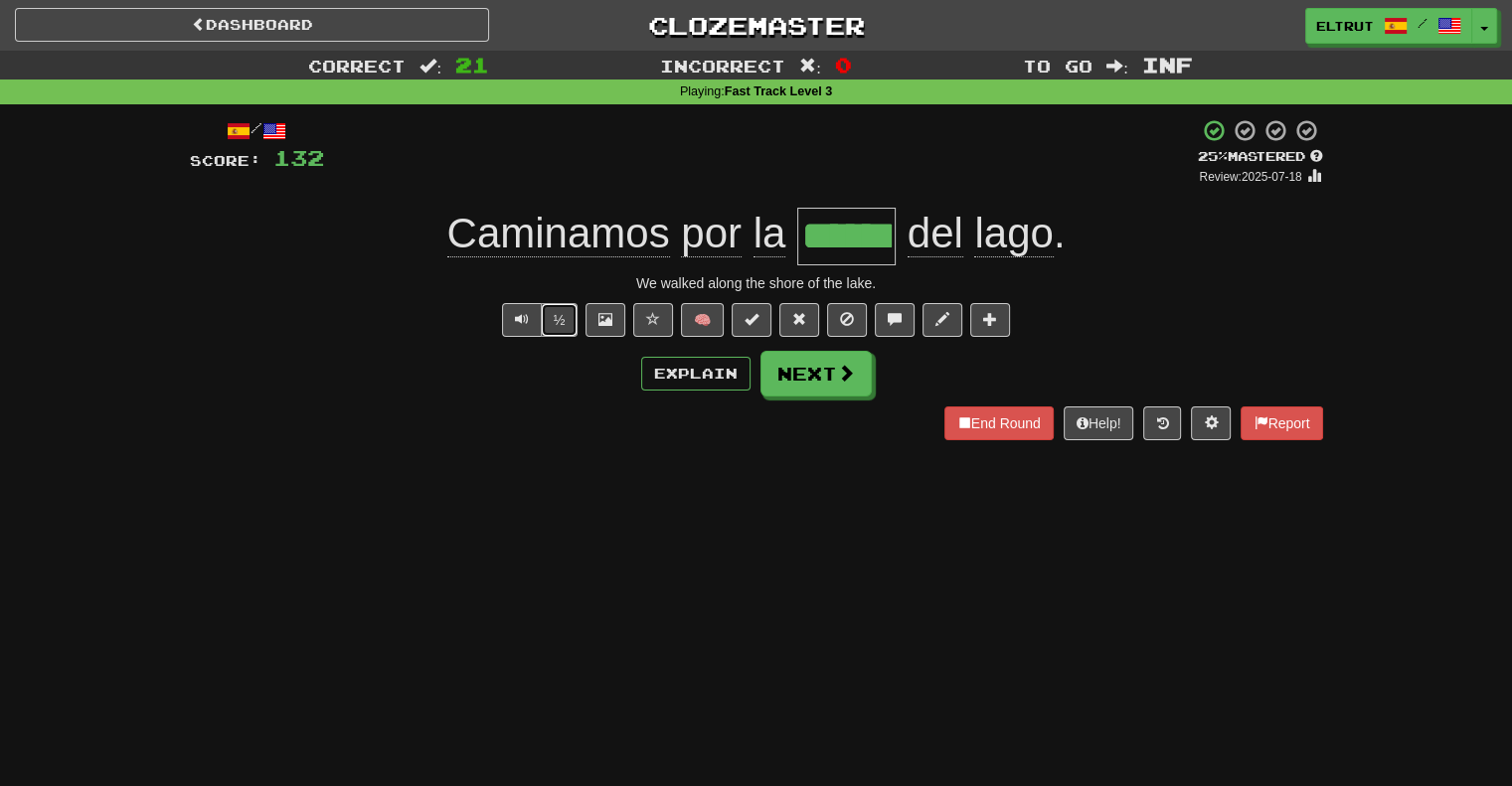click on "½" at bounding box center [560, 320] 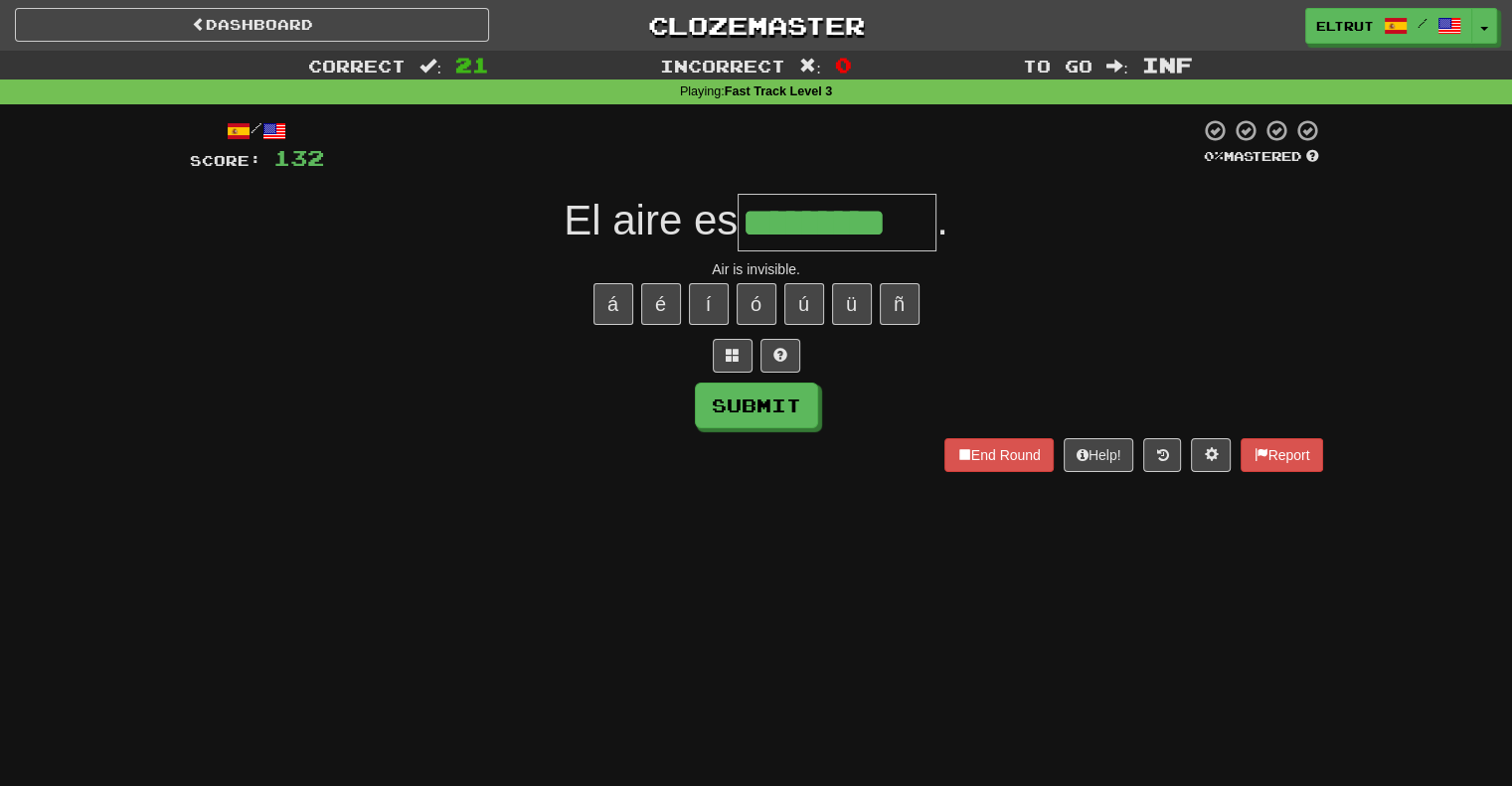 type on "*********" 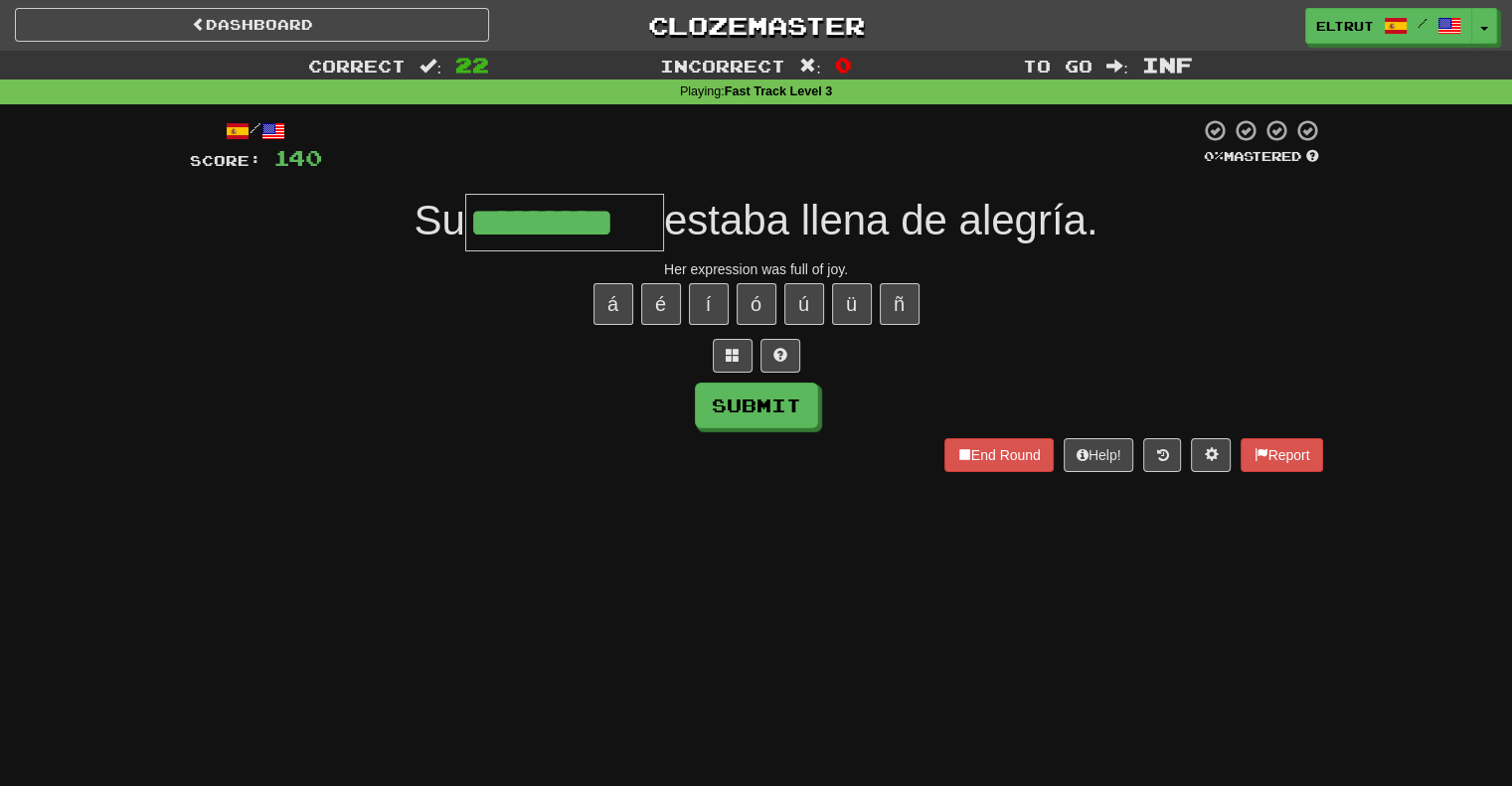 type on "*********" 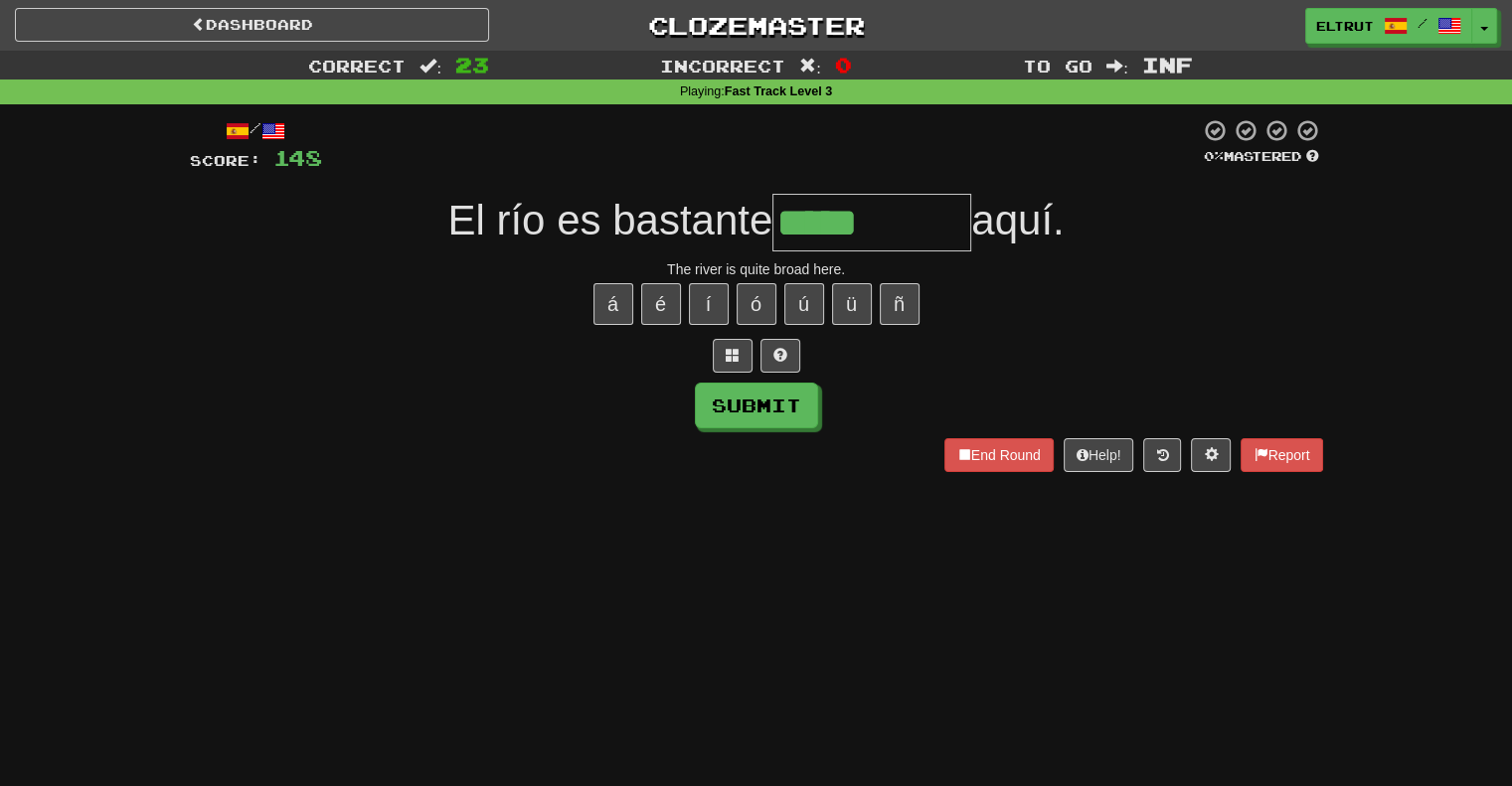 type on "*****" 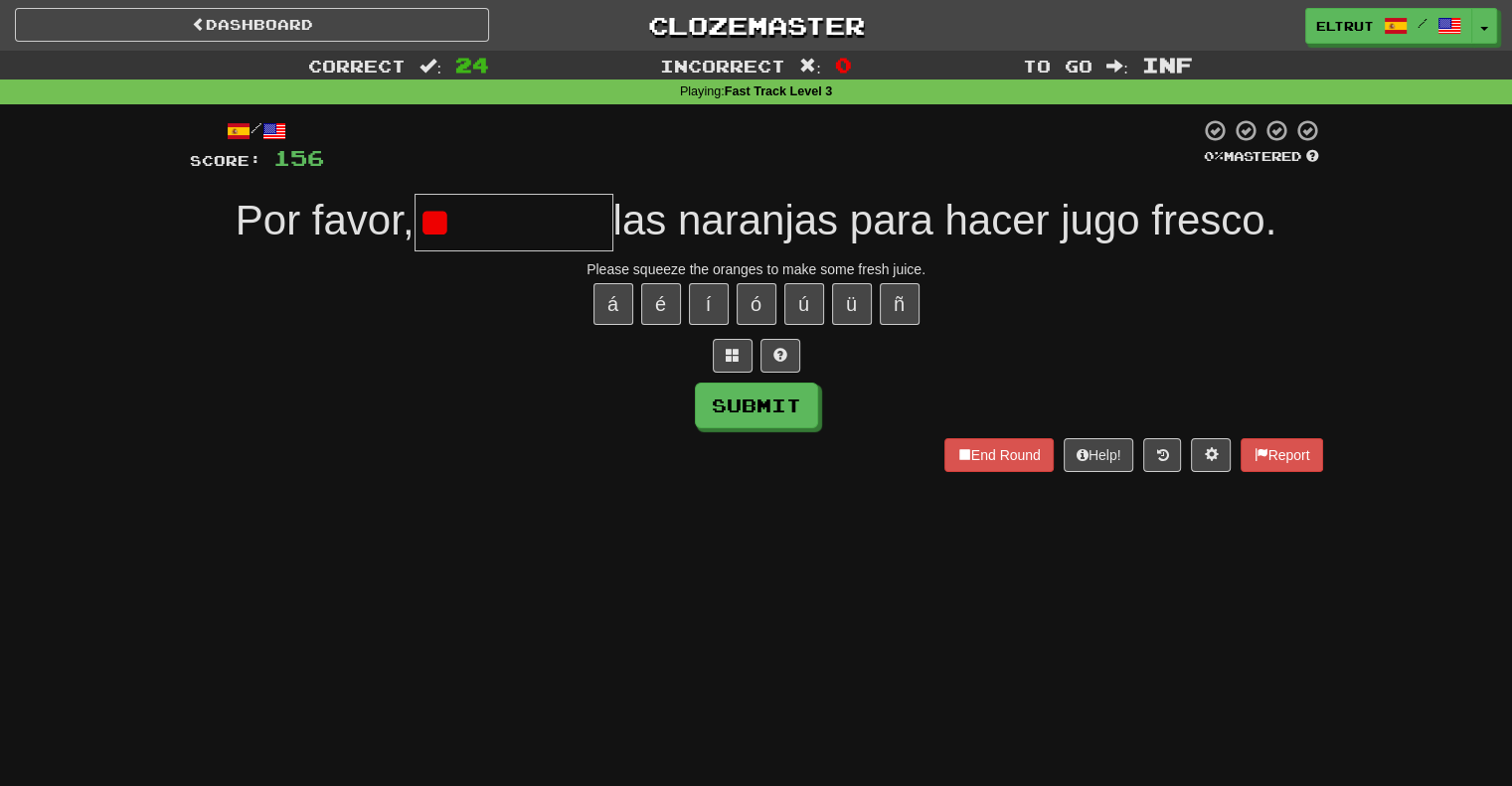 type on "*" 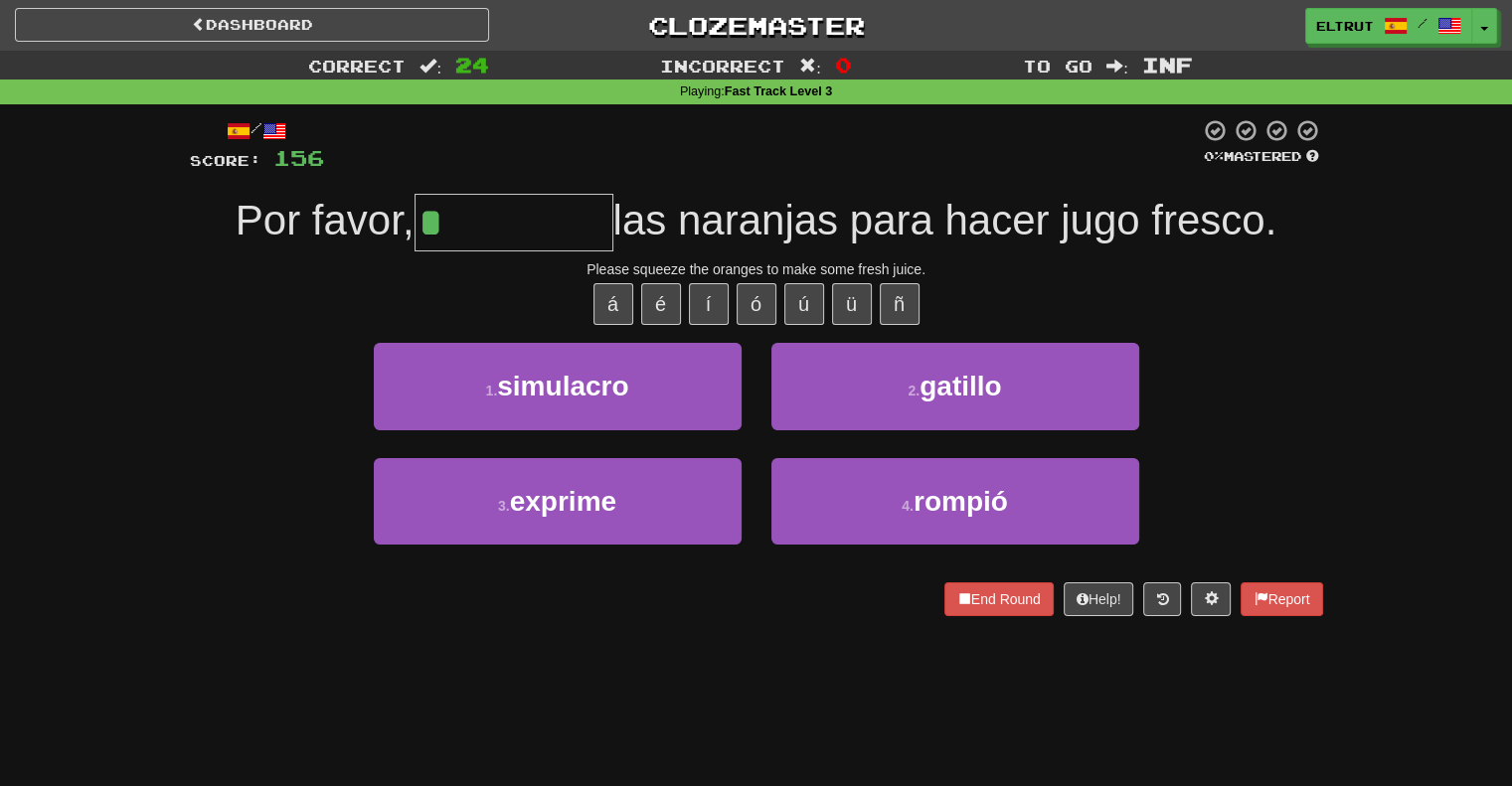 type on "*******" 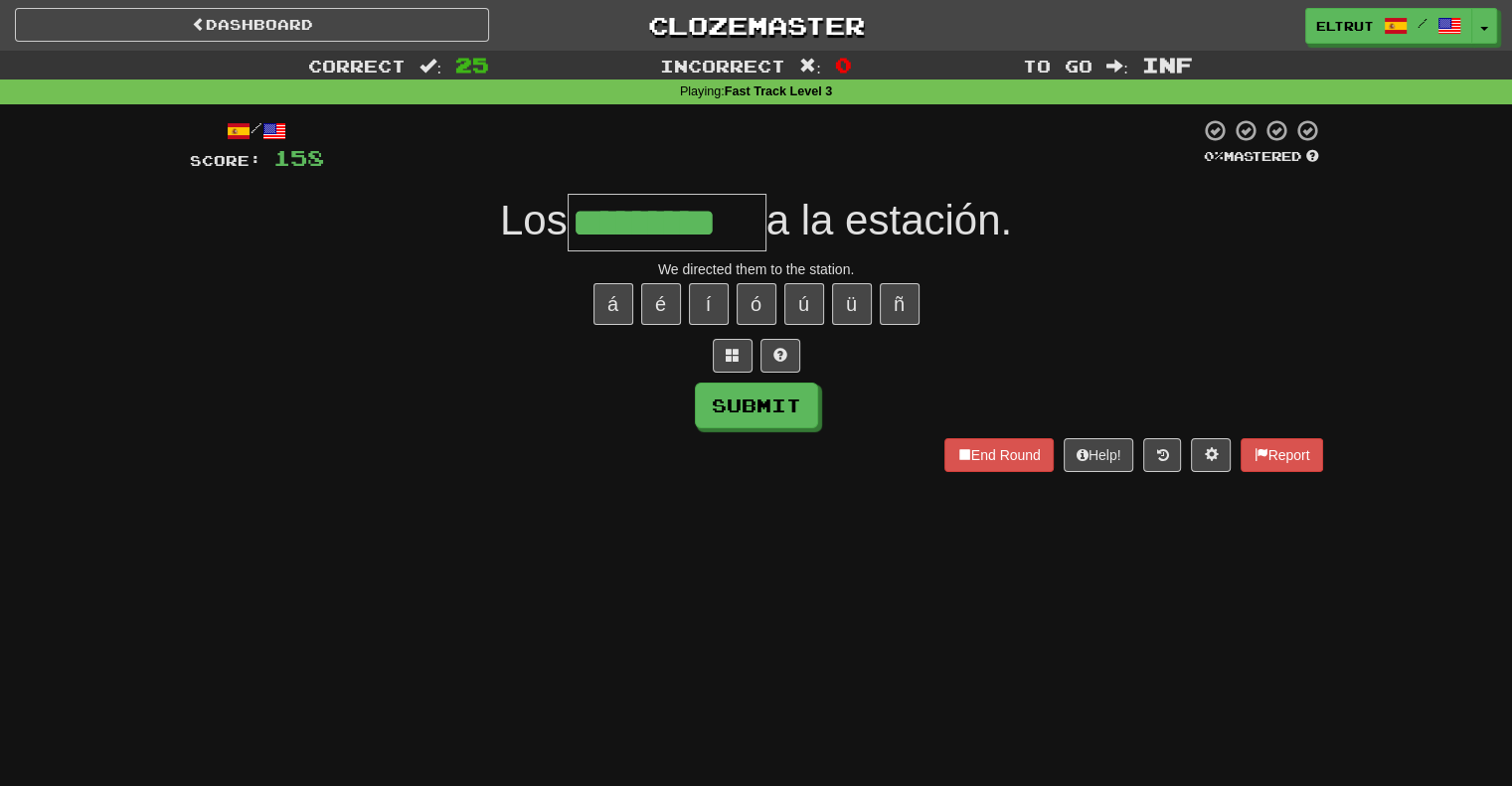 type on "*********" 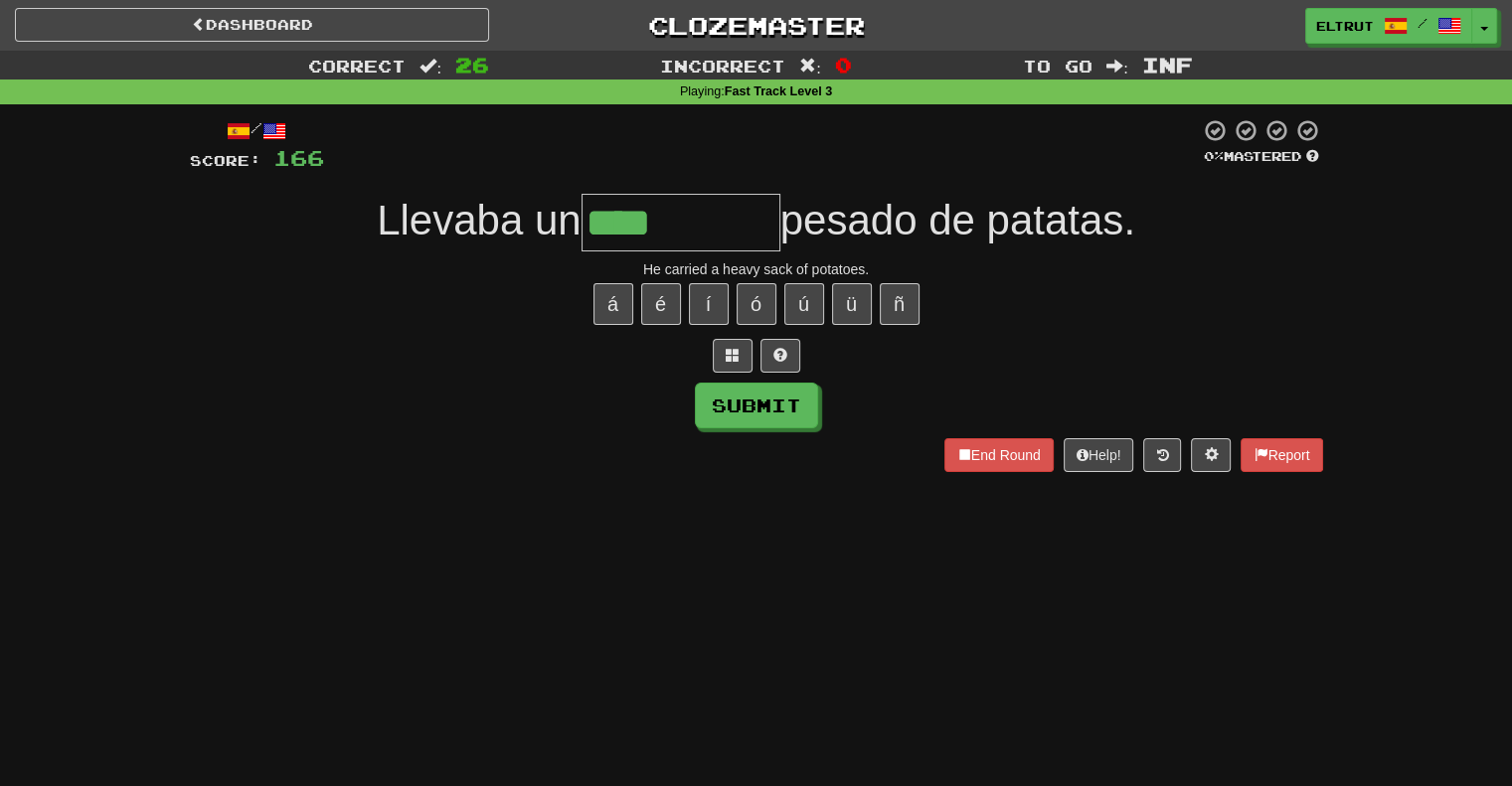 type on "****" 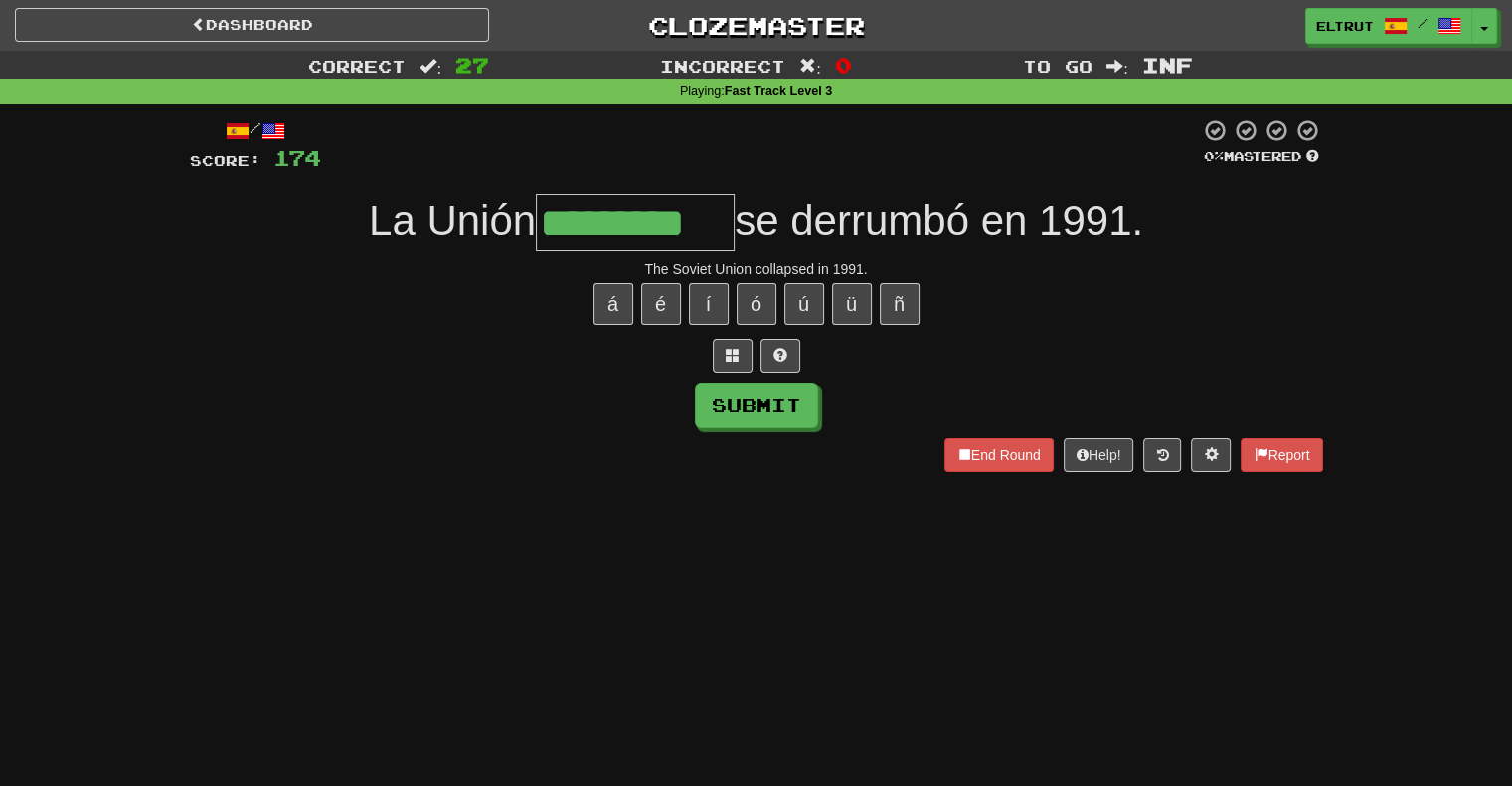 type on "*********" 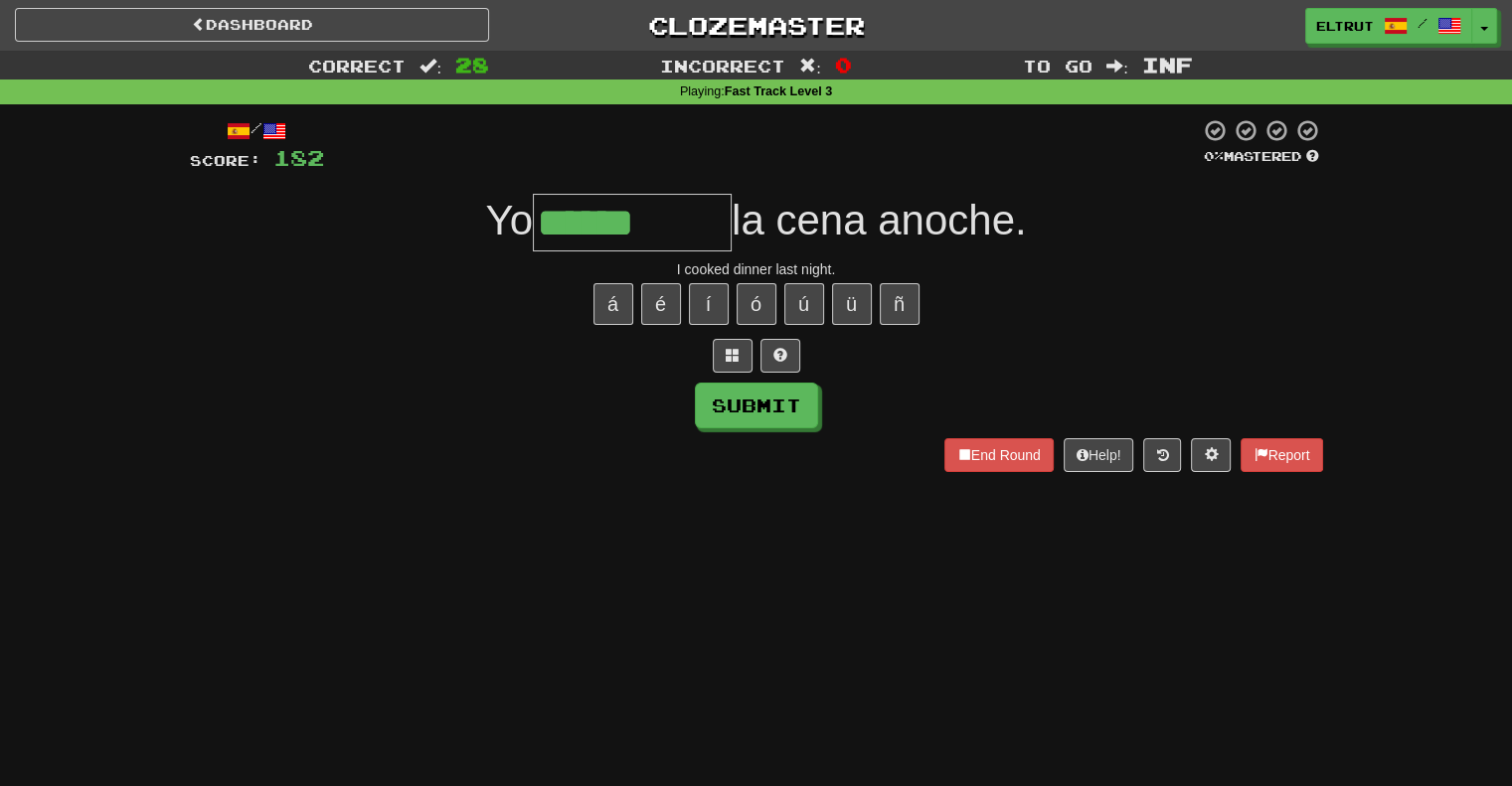type on "******" 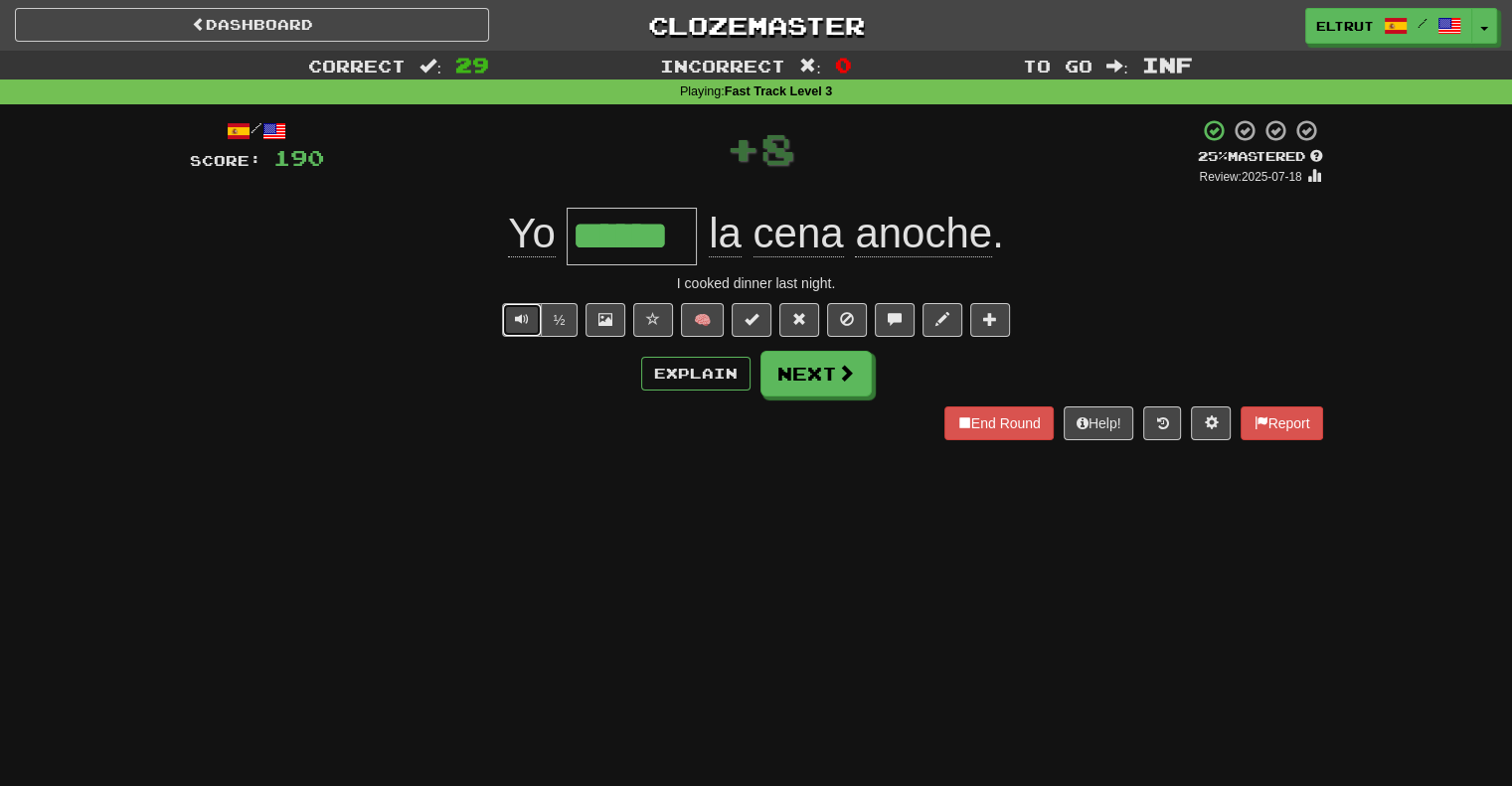 click at bounding box center (522, 319) 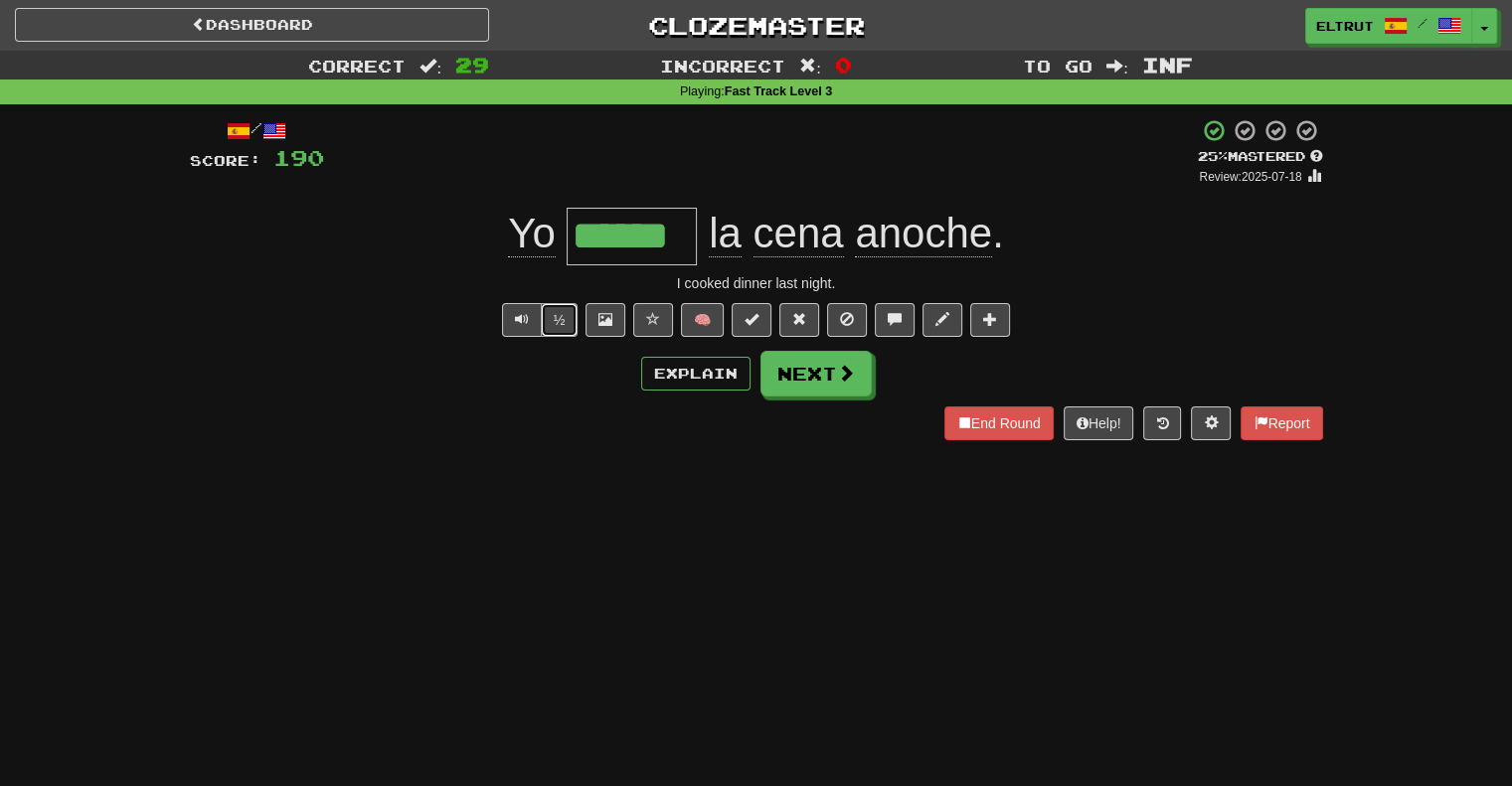 click on "½" at bounding box center (560, 320) 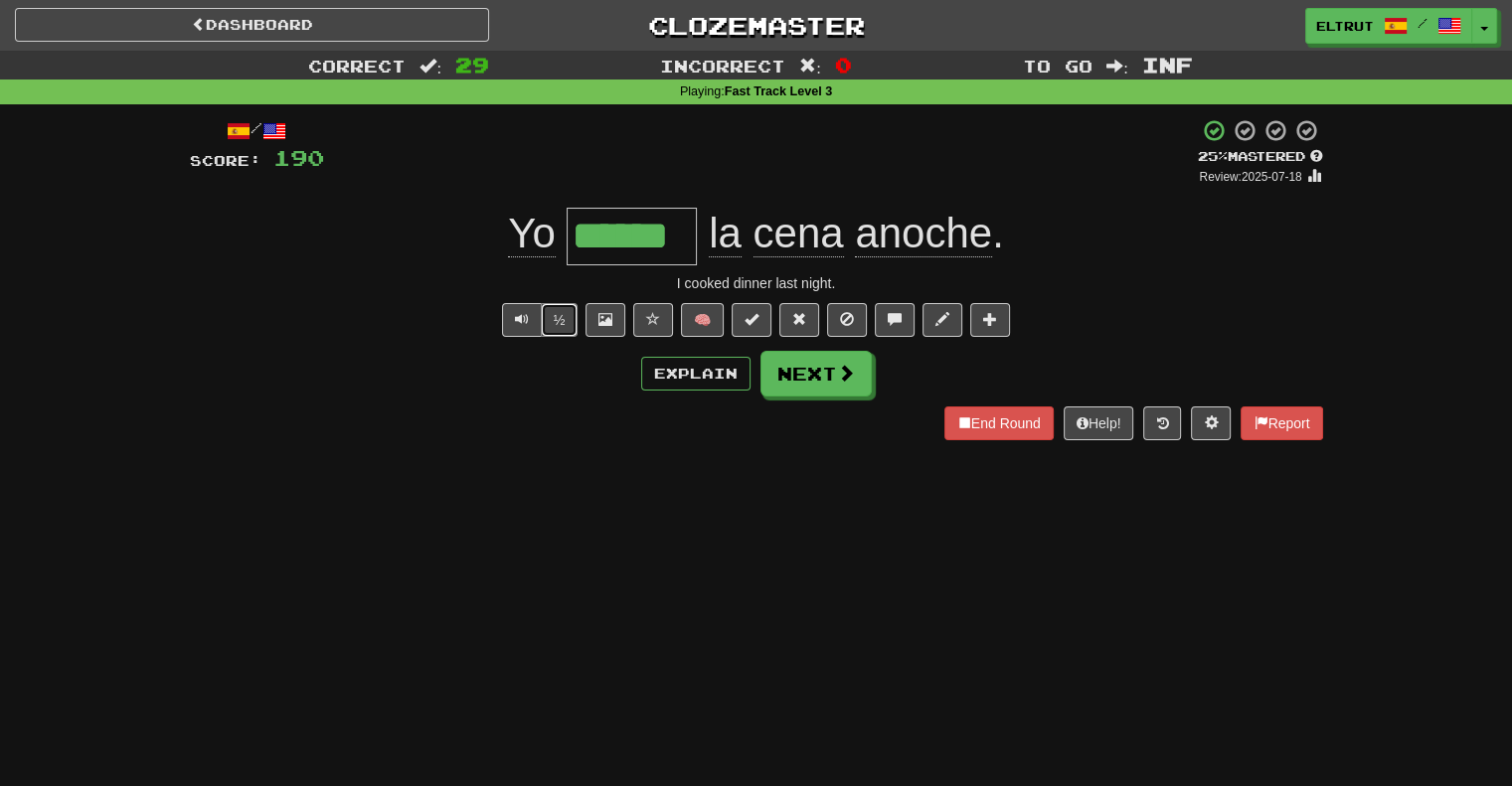 type 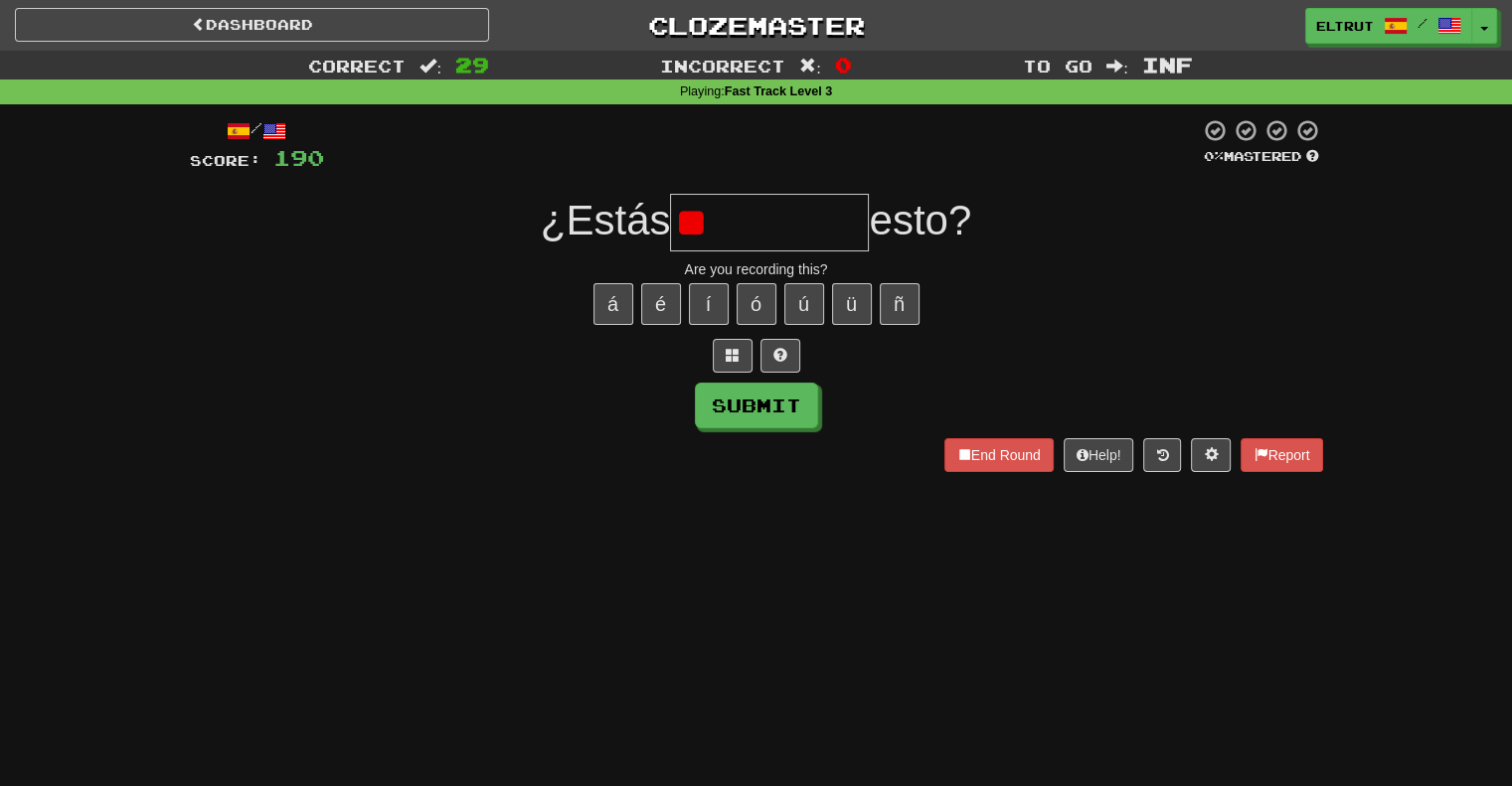 type on "*" 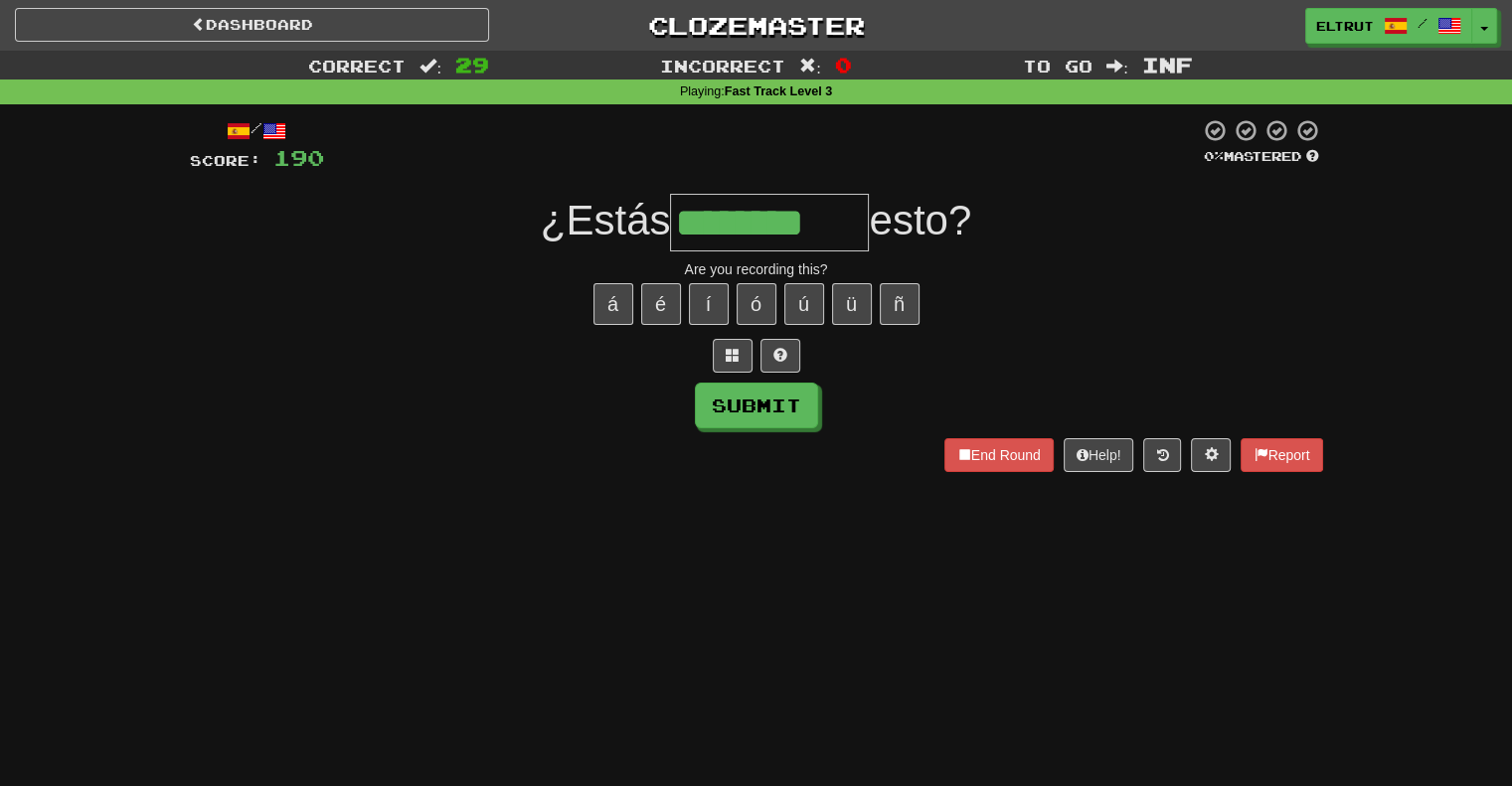 type on "********" 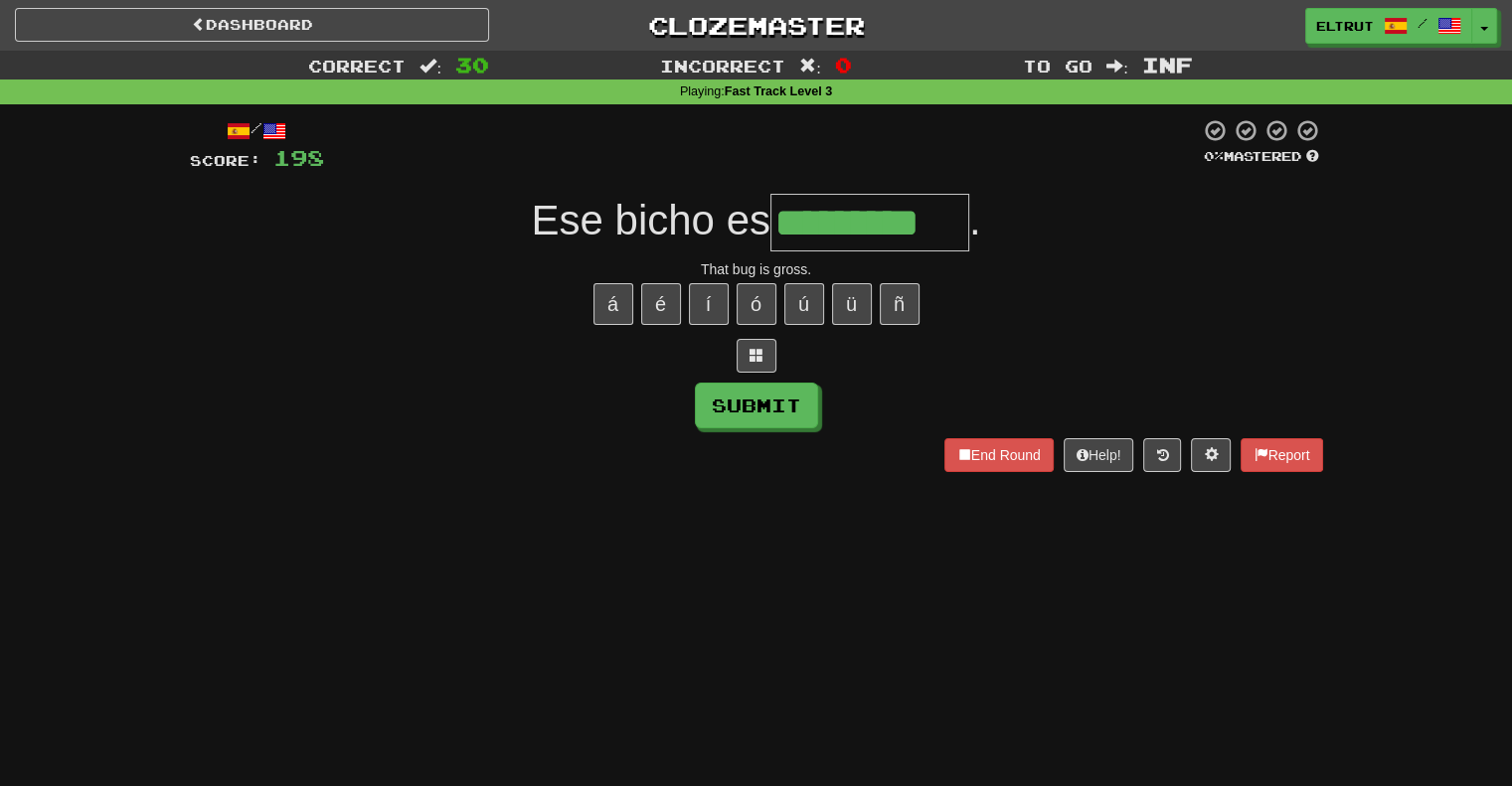 scroll, scrollTop: 0, scrollLeft: 3, axis: horizontal 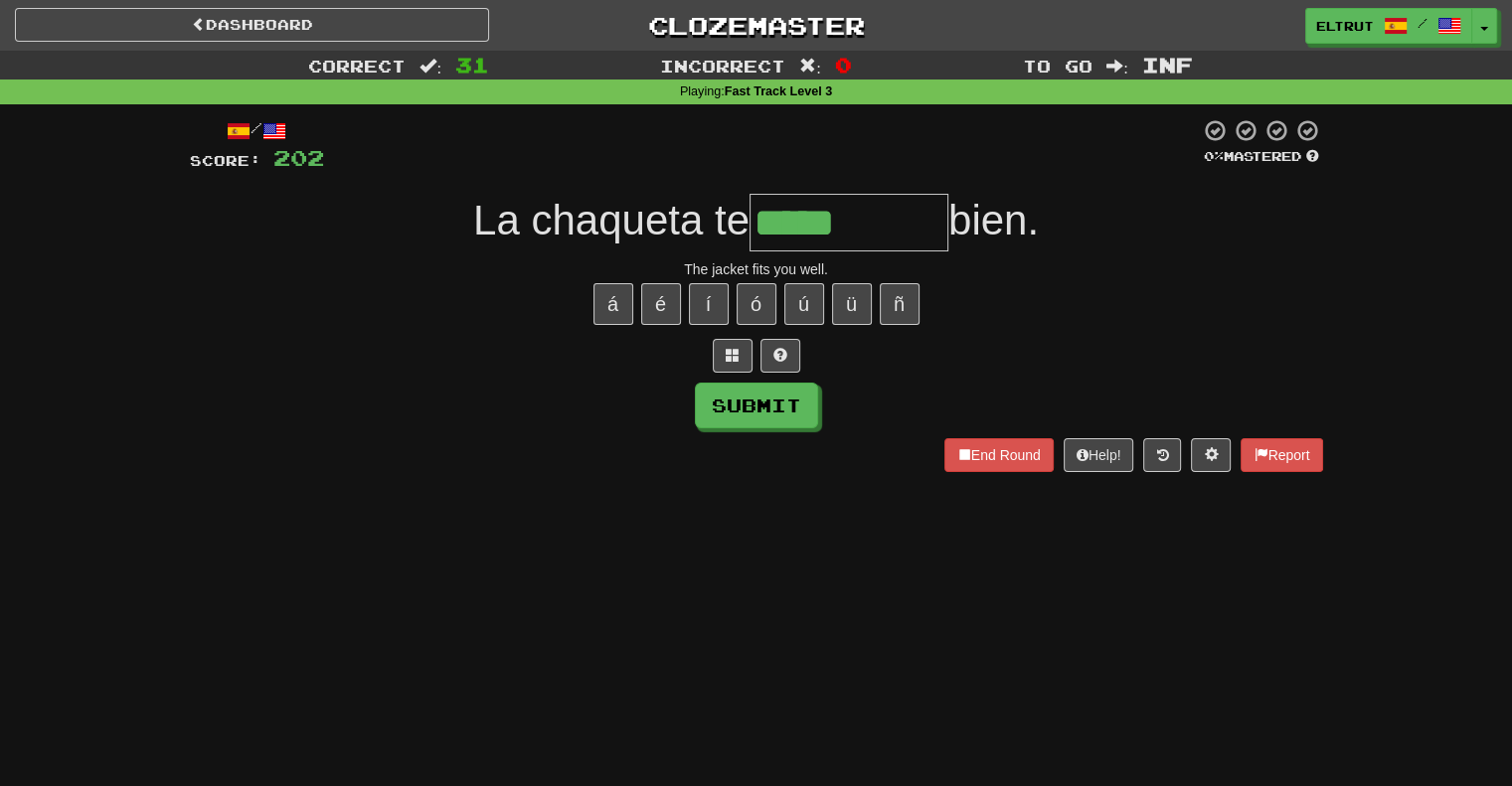 type on "*****" 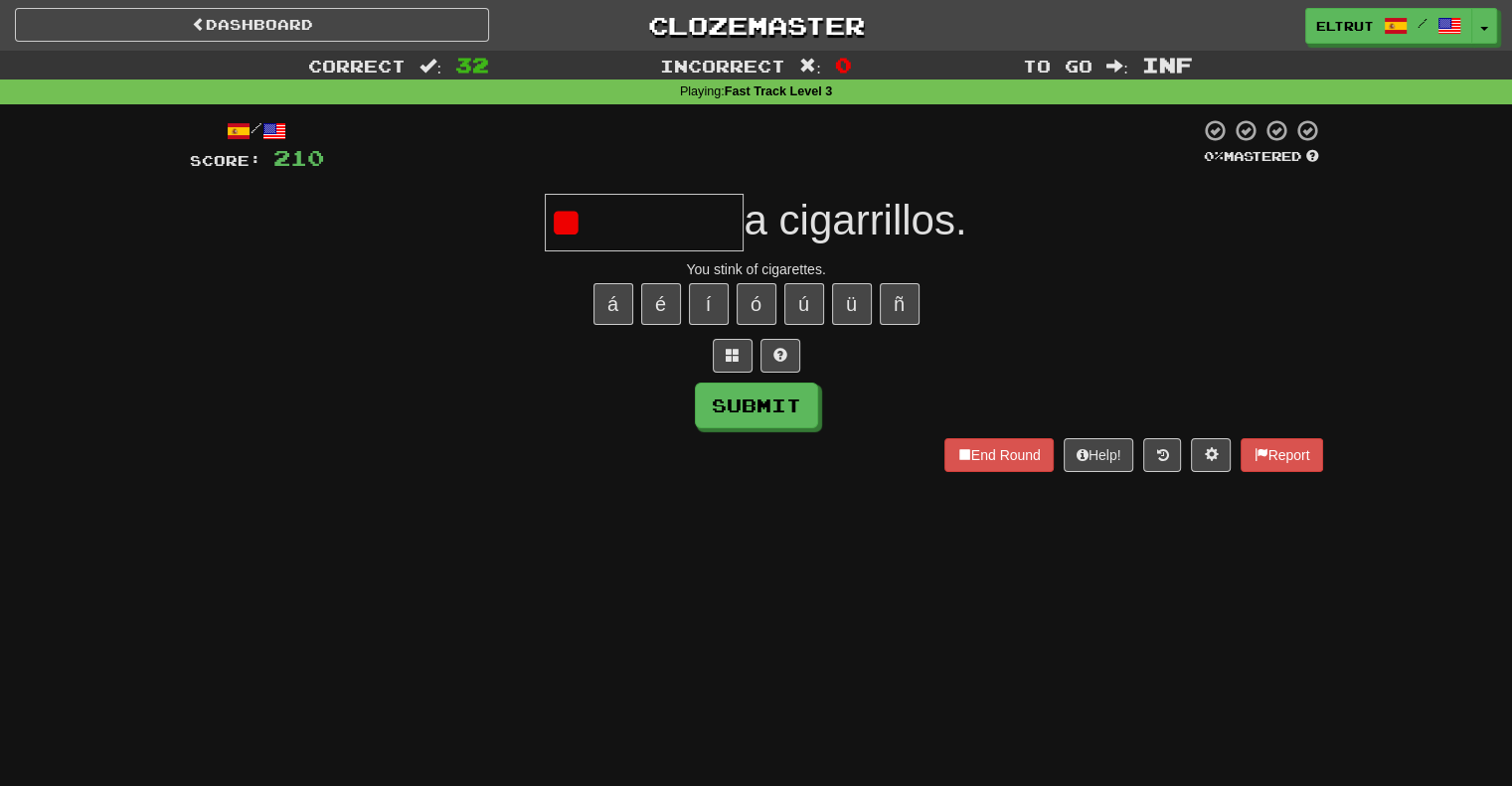 type on "*" 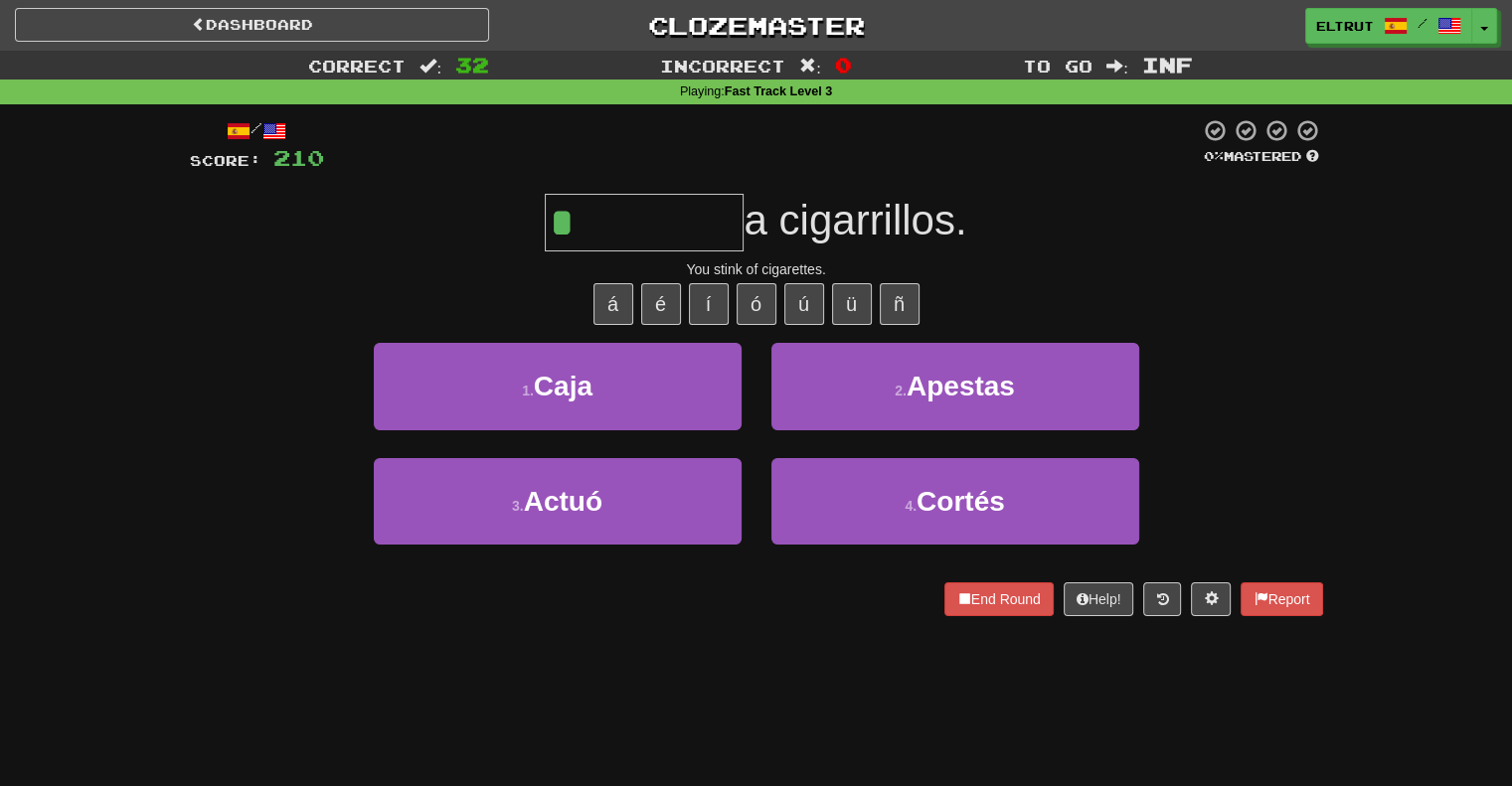 type on "*******" 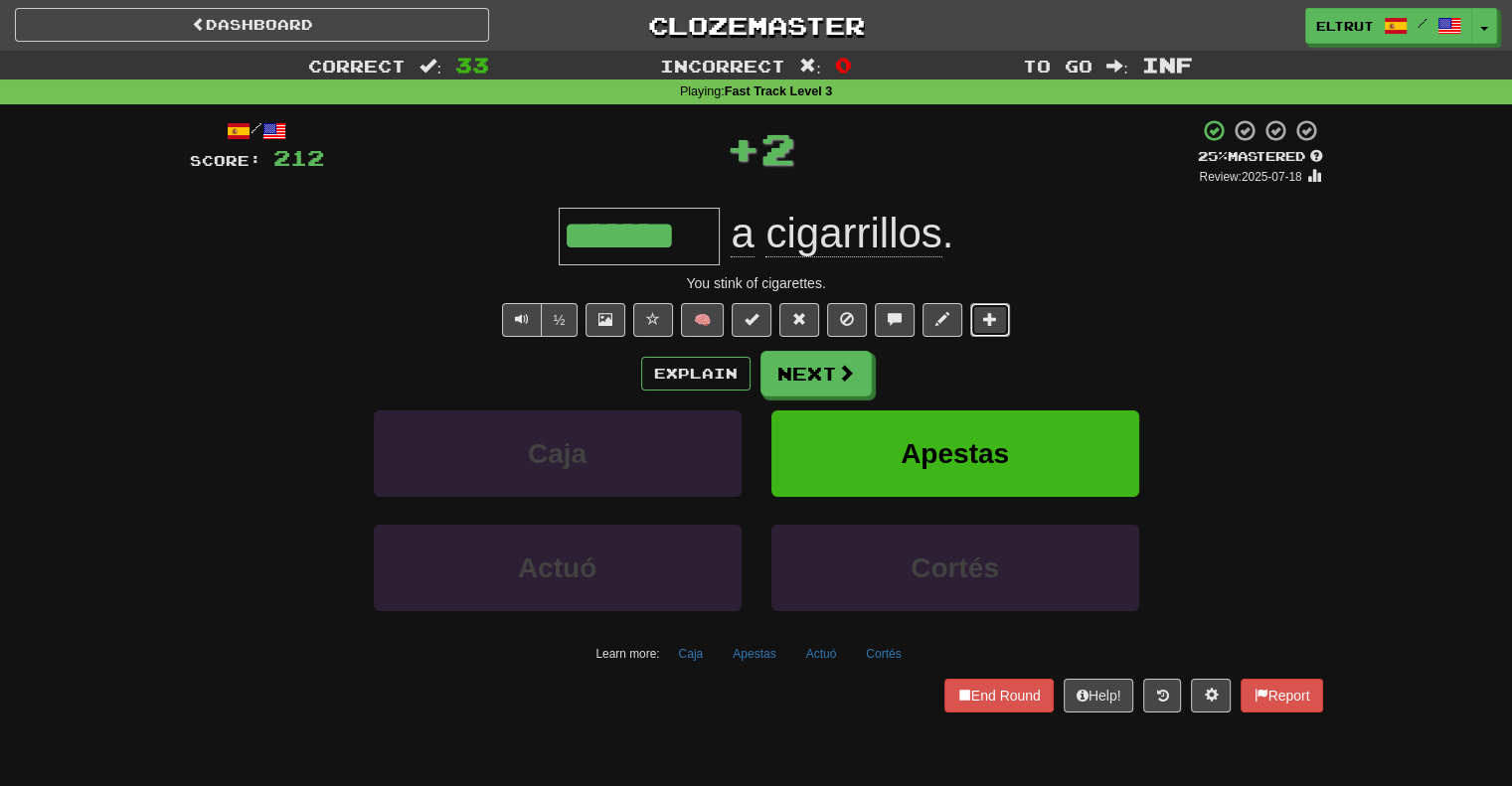 click at bounding box center (990, 319) 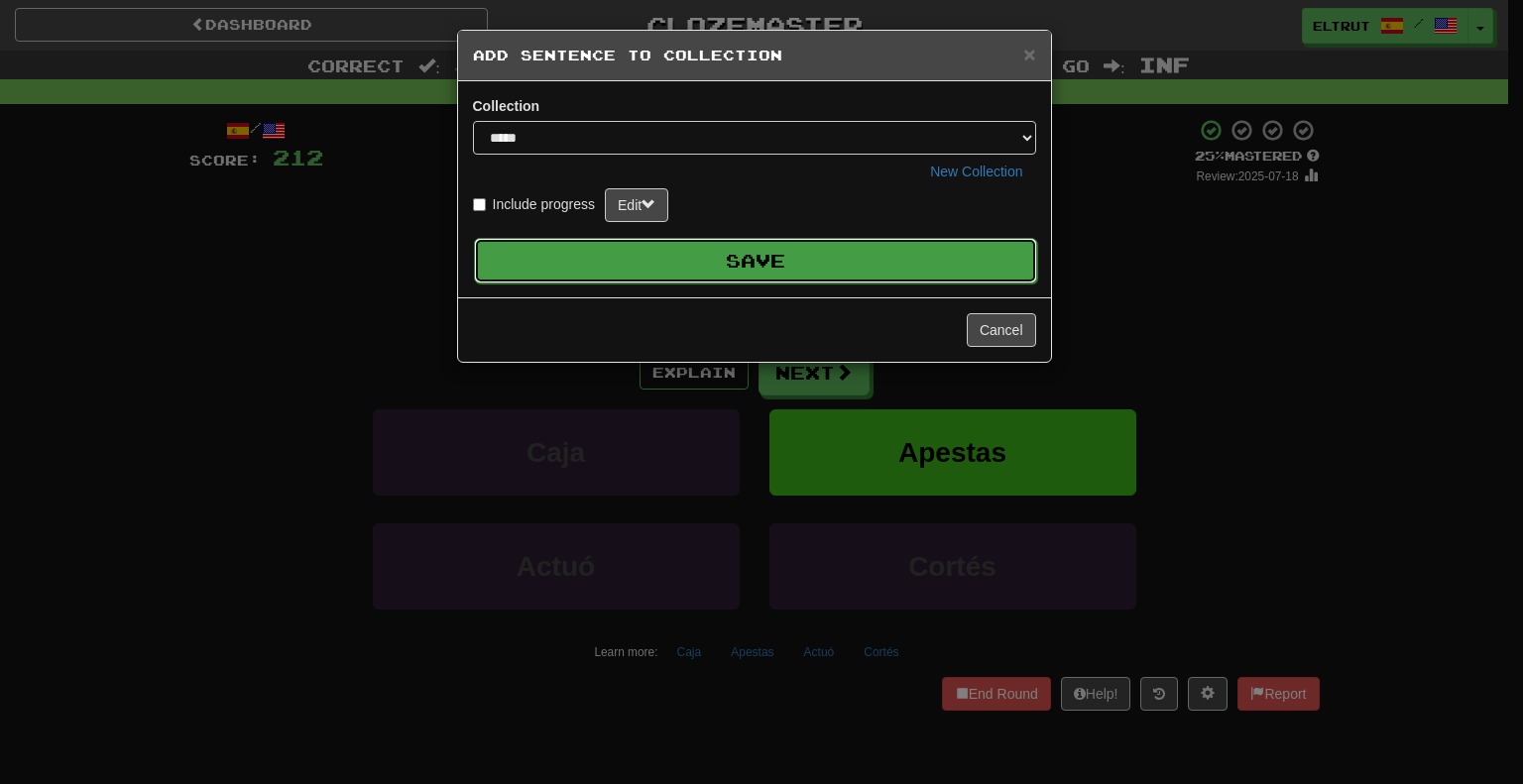 click on "Save" at bounding box center (756, 261) 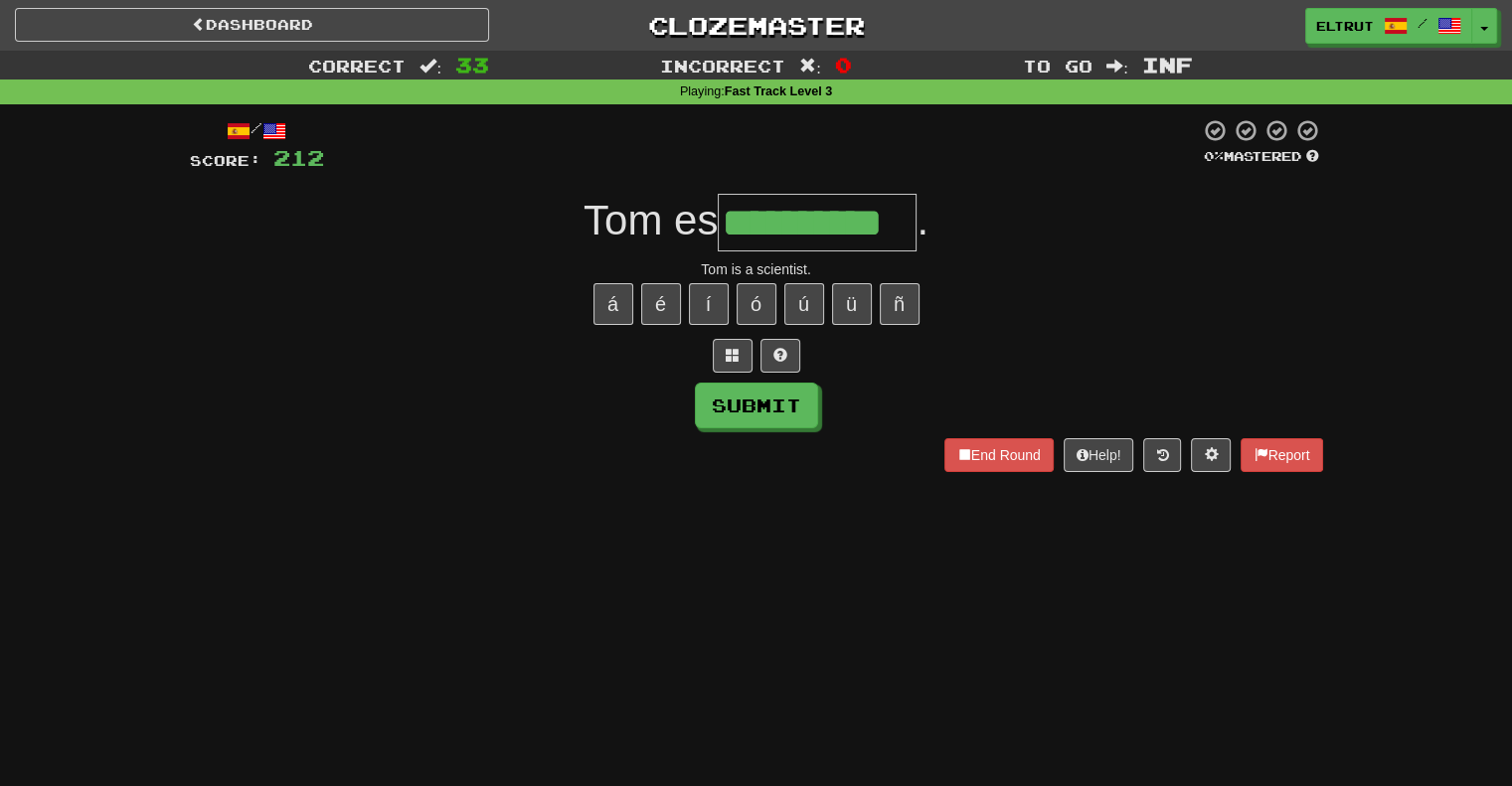type on "**********" 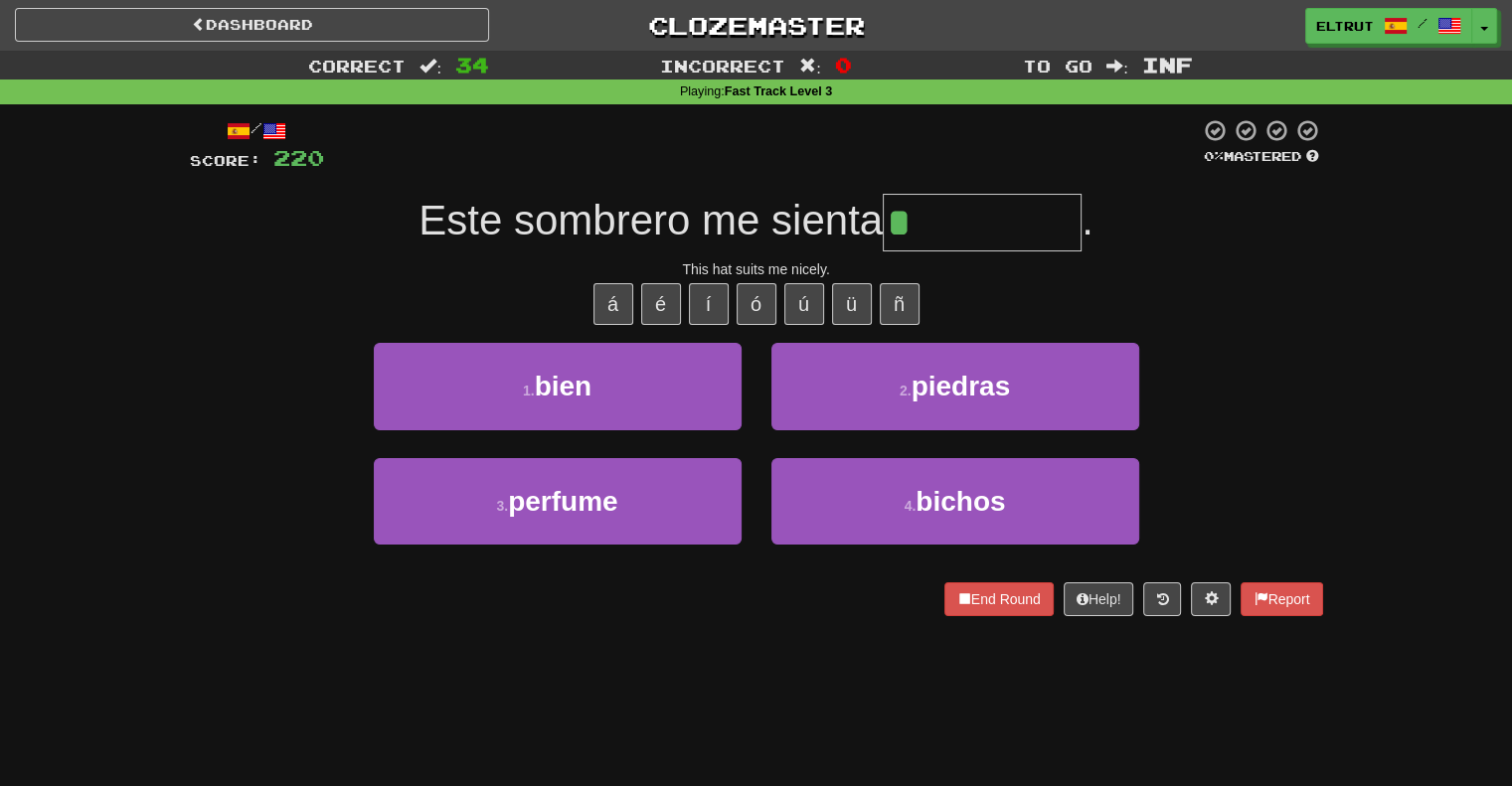 type on "****" 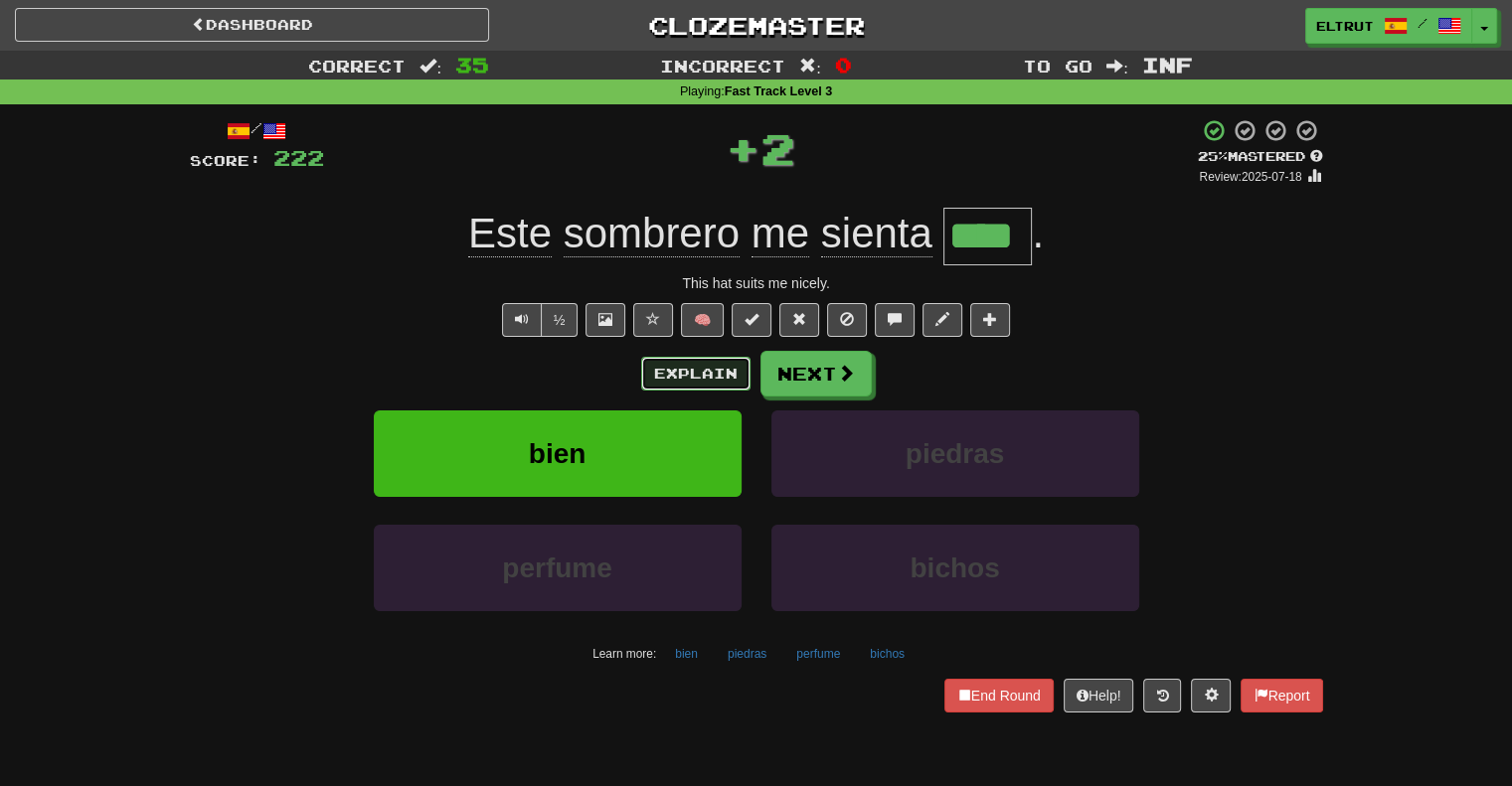 click on "Explain" at bounding box center (696, 374) 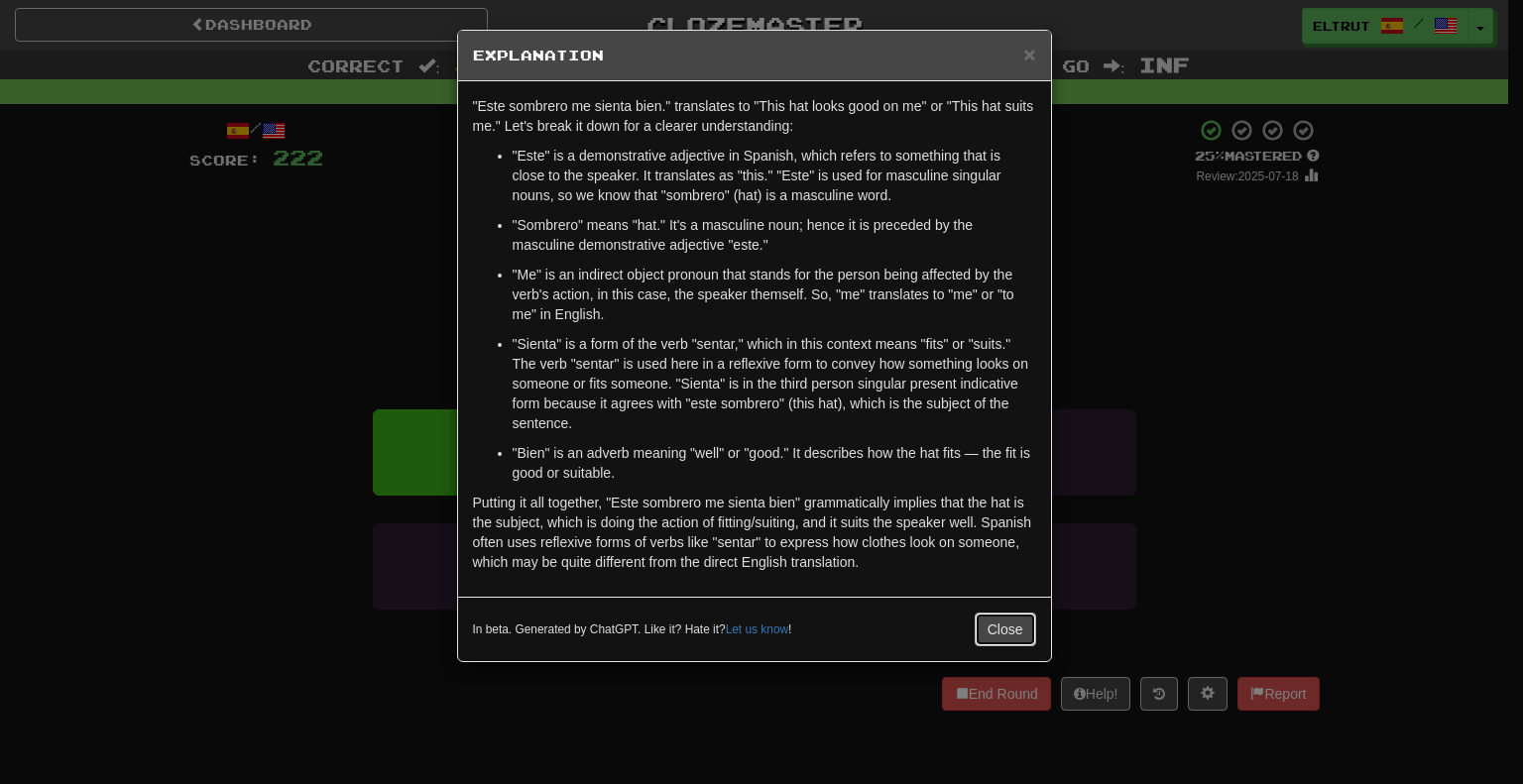 click on "Close" at bounding box center [1005, 629] 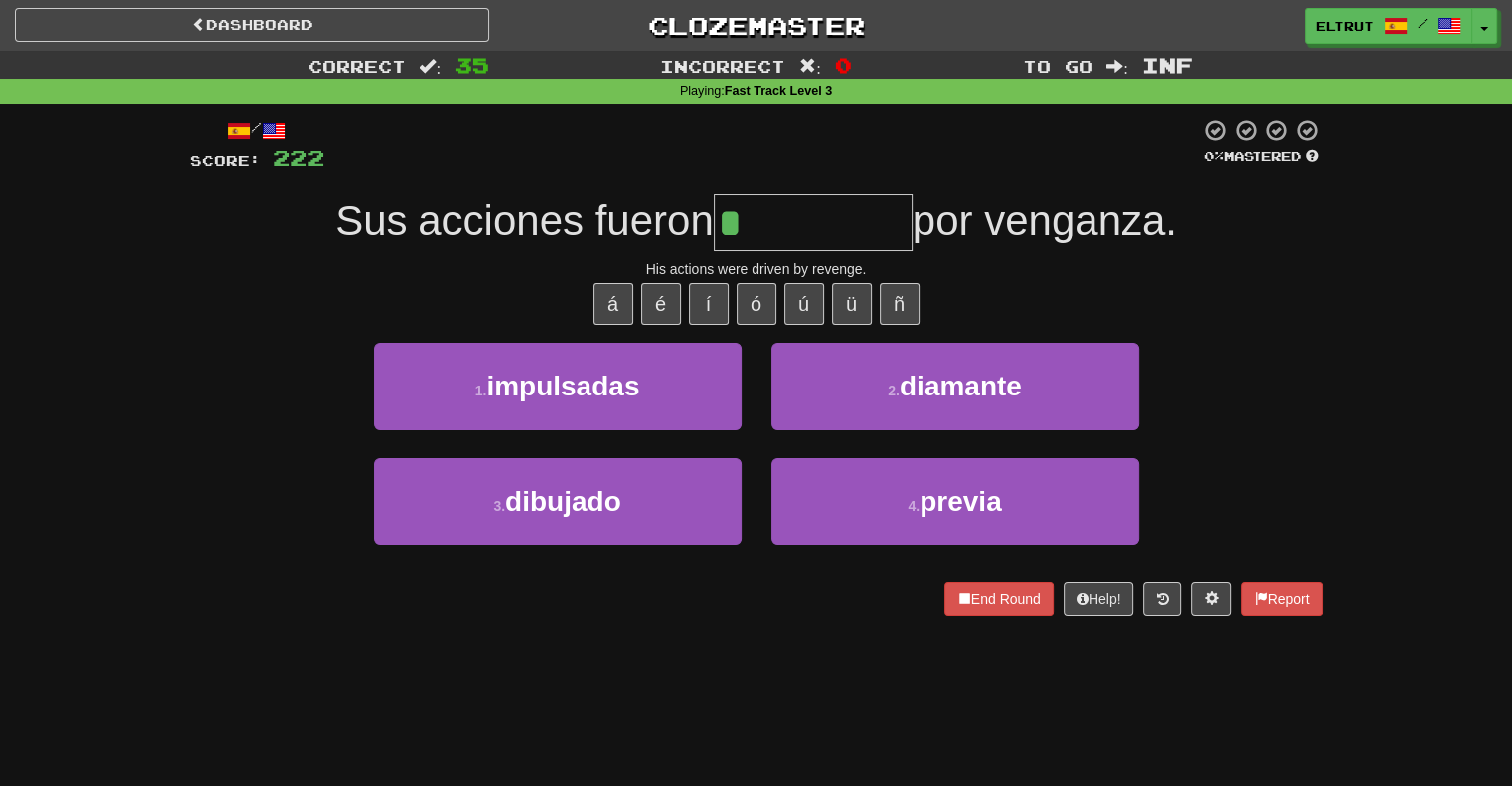 type on "**********" 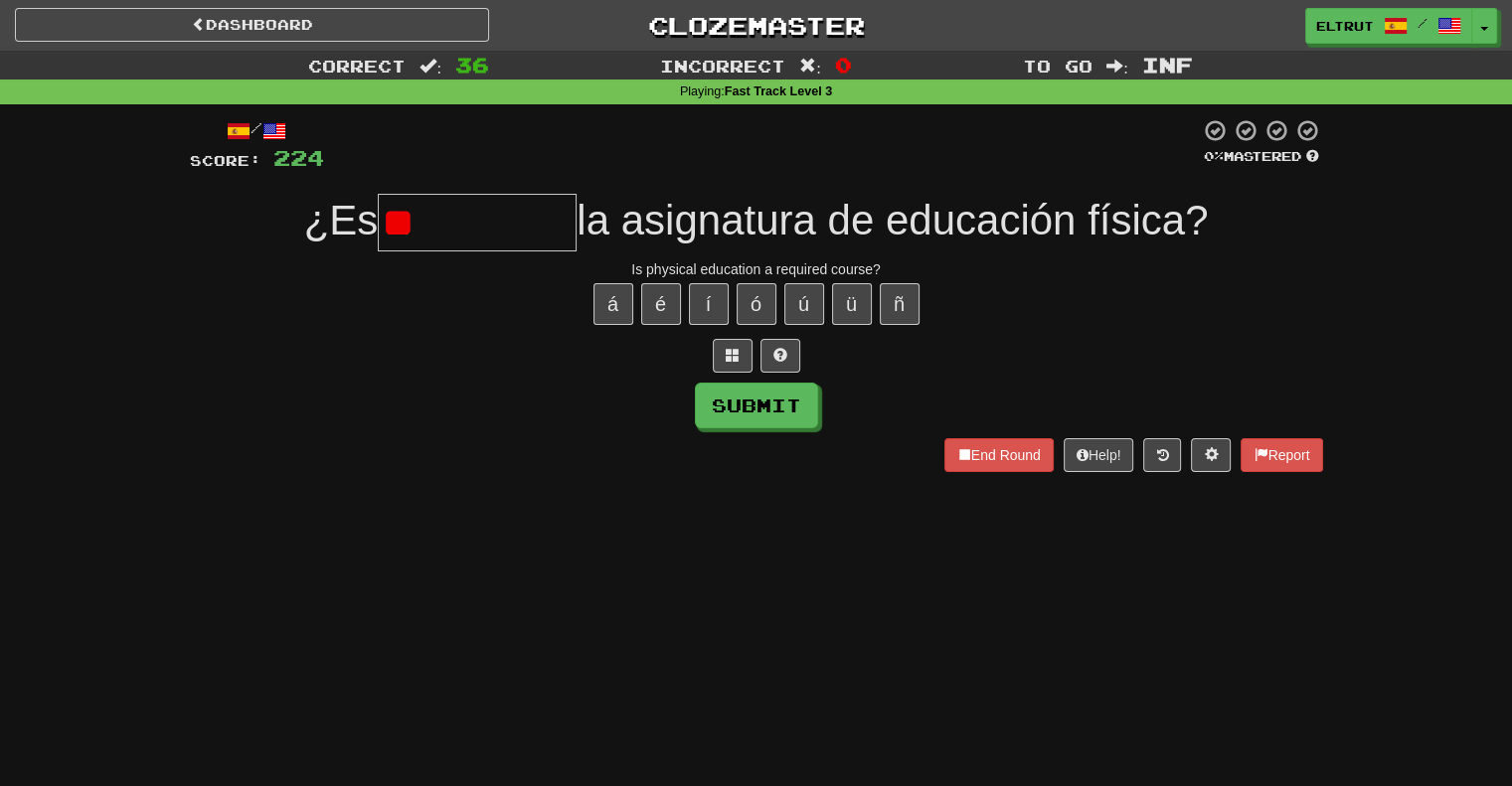 type on "*" 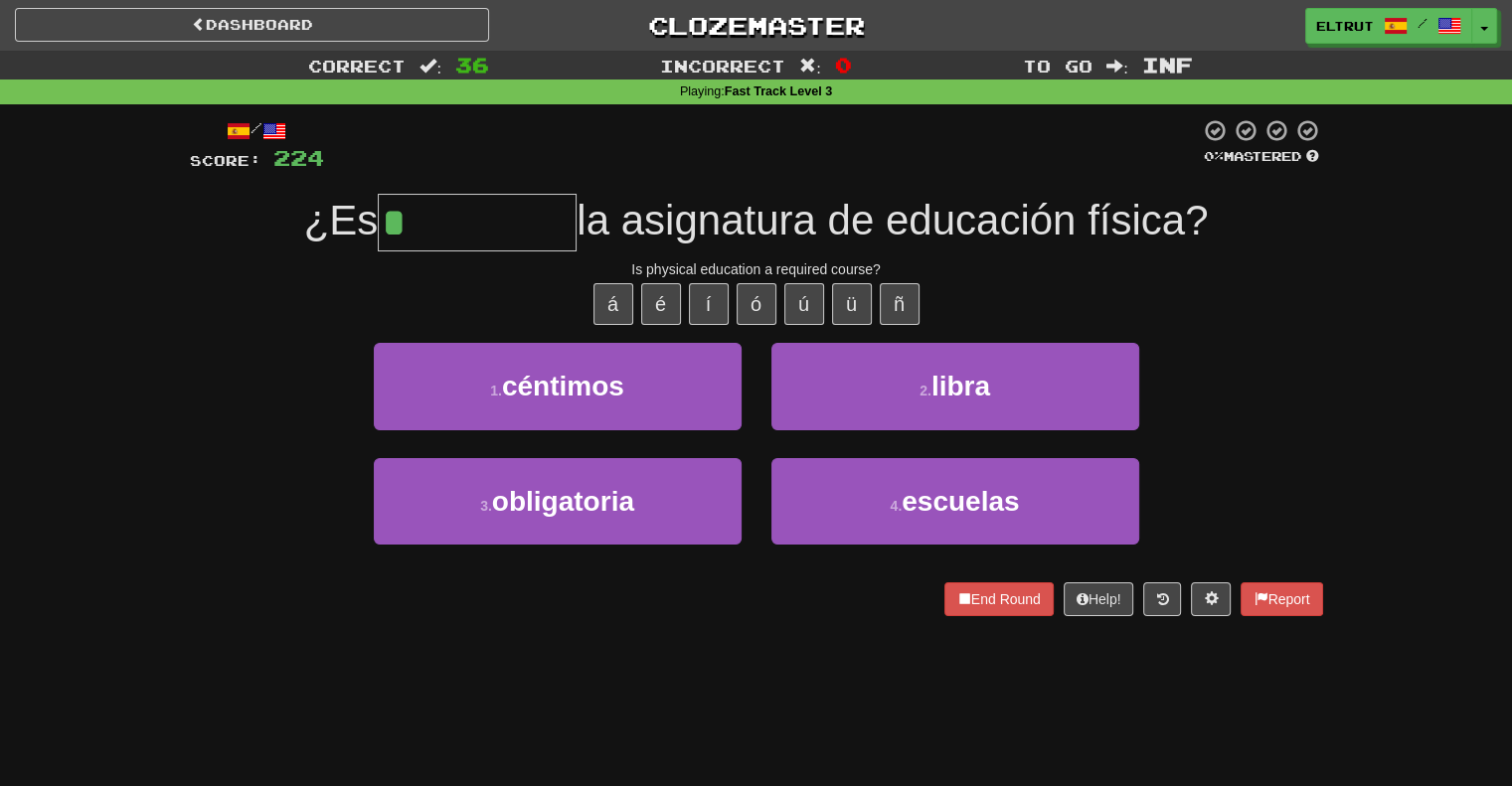 type on "**********" 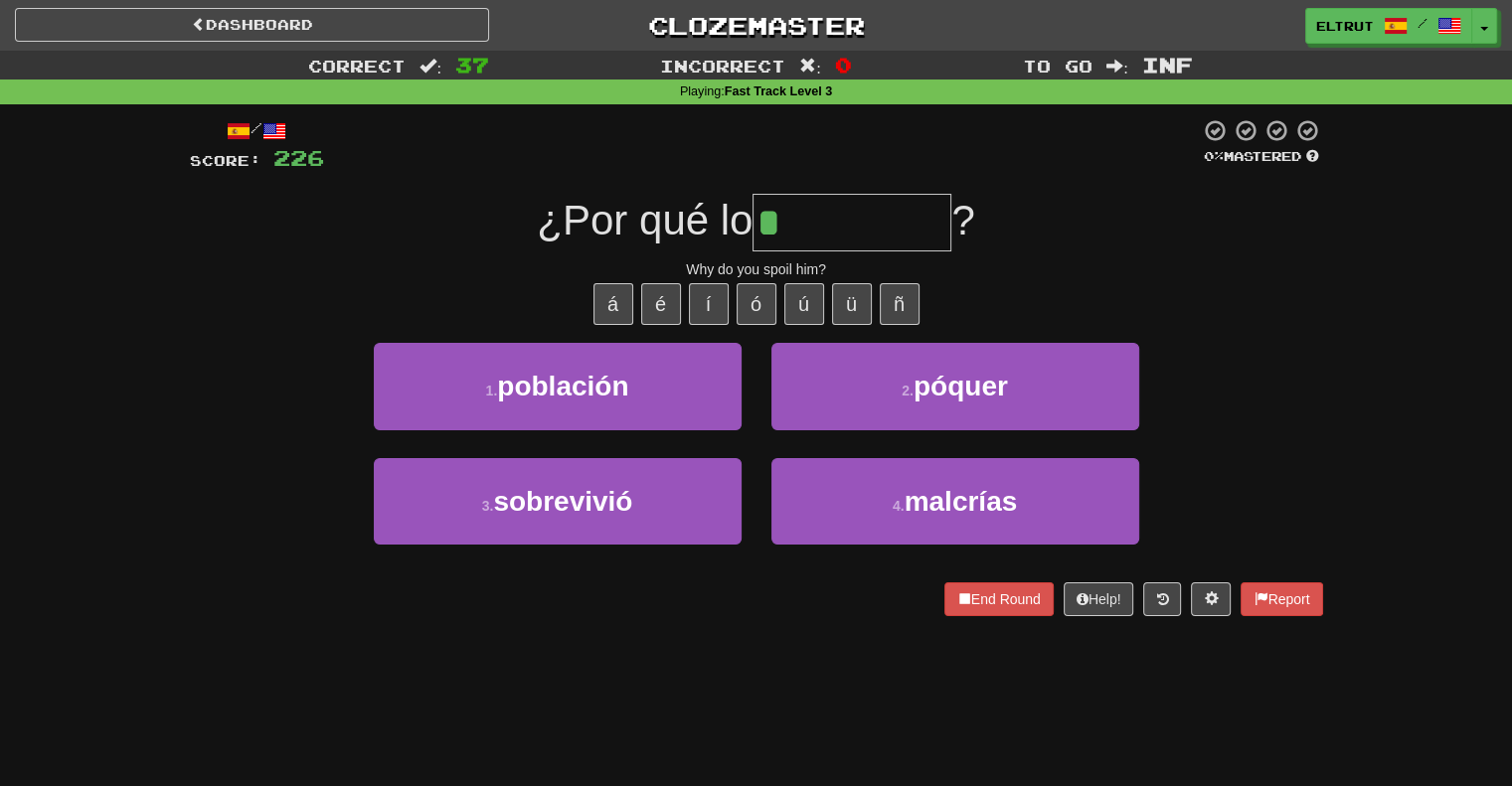 type on "********" 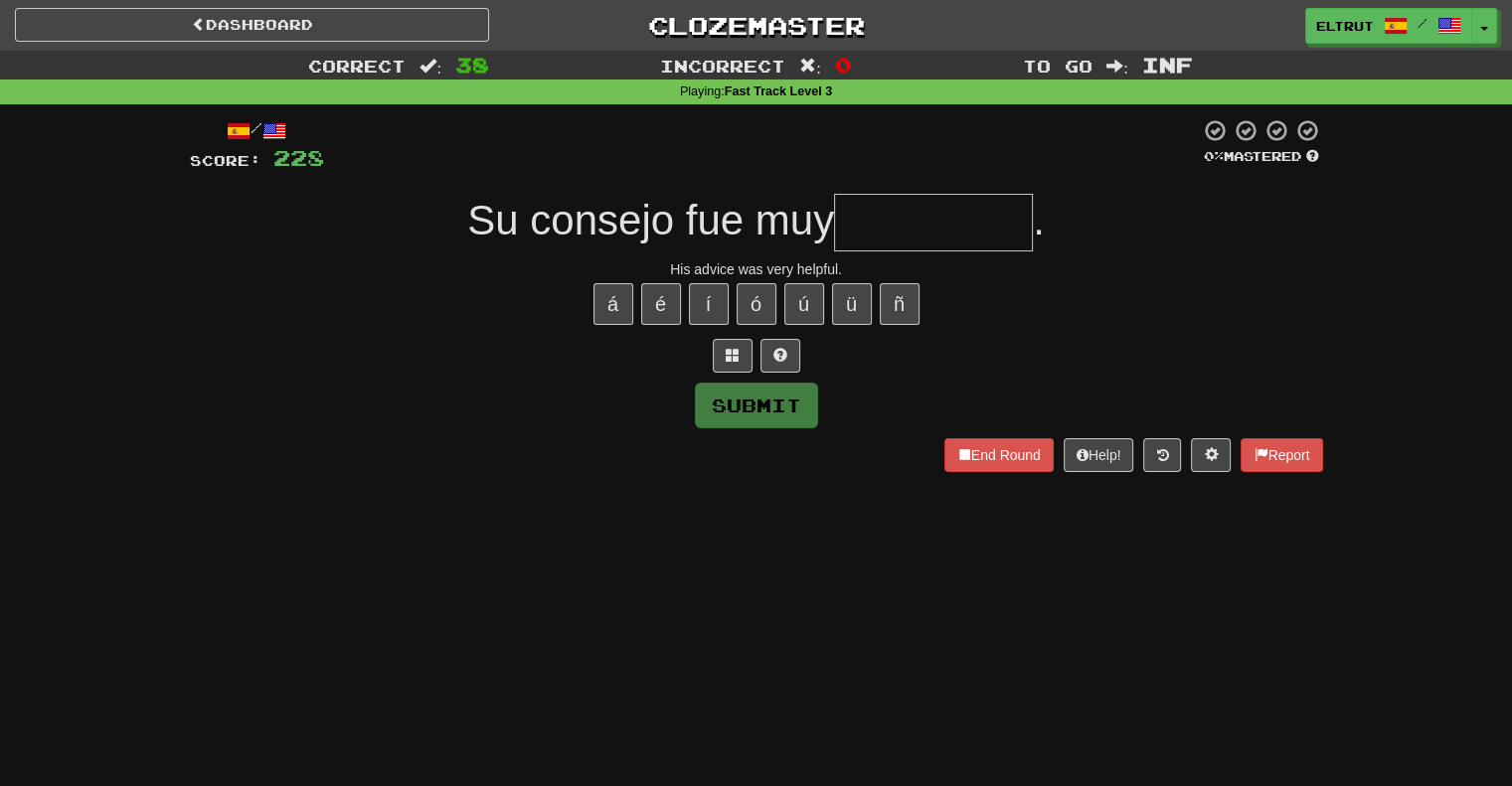 type on "*" 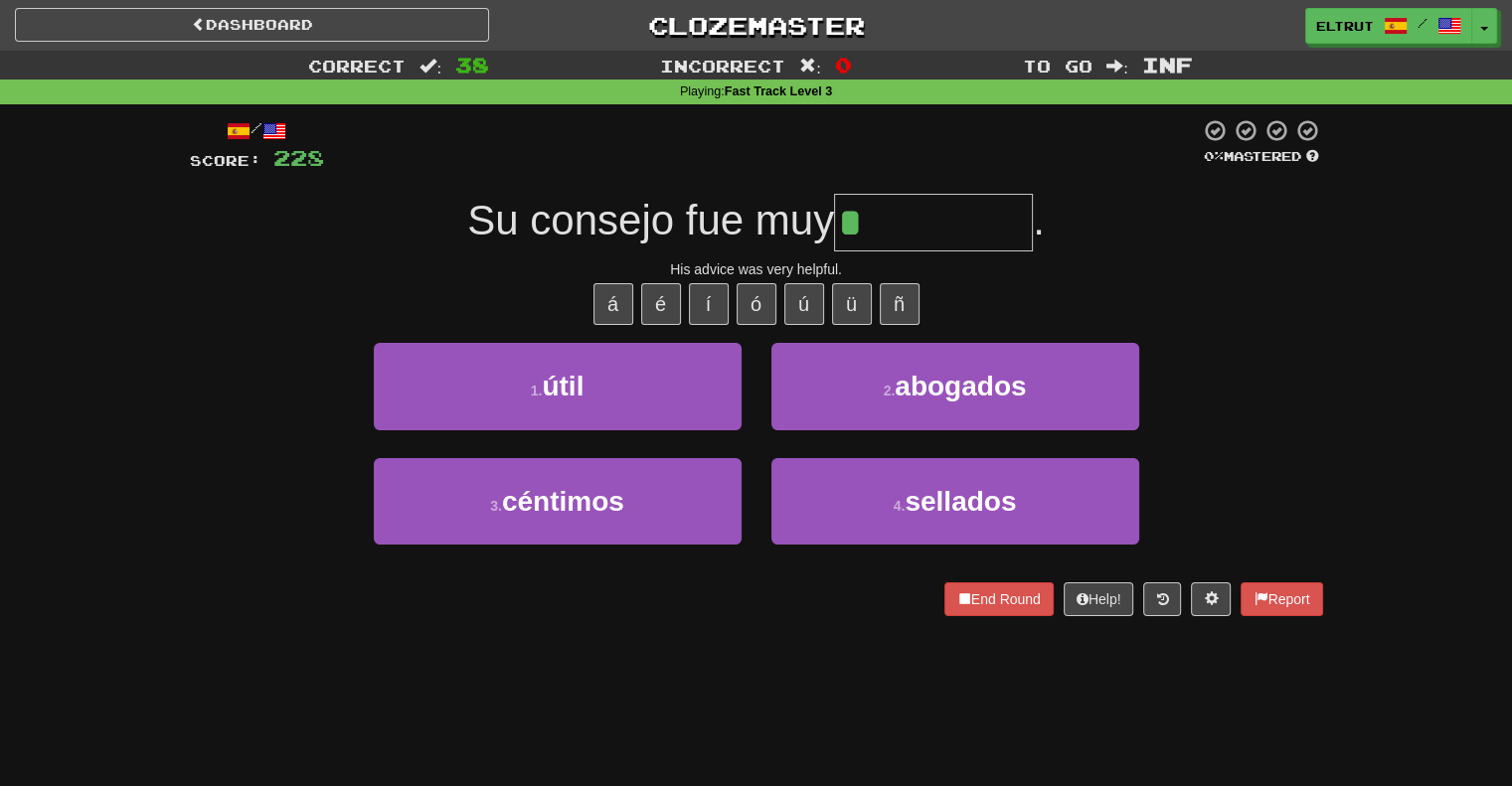 type on "****" 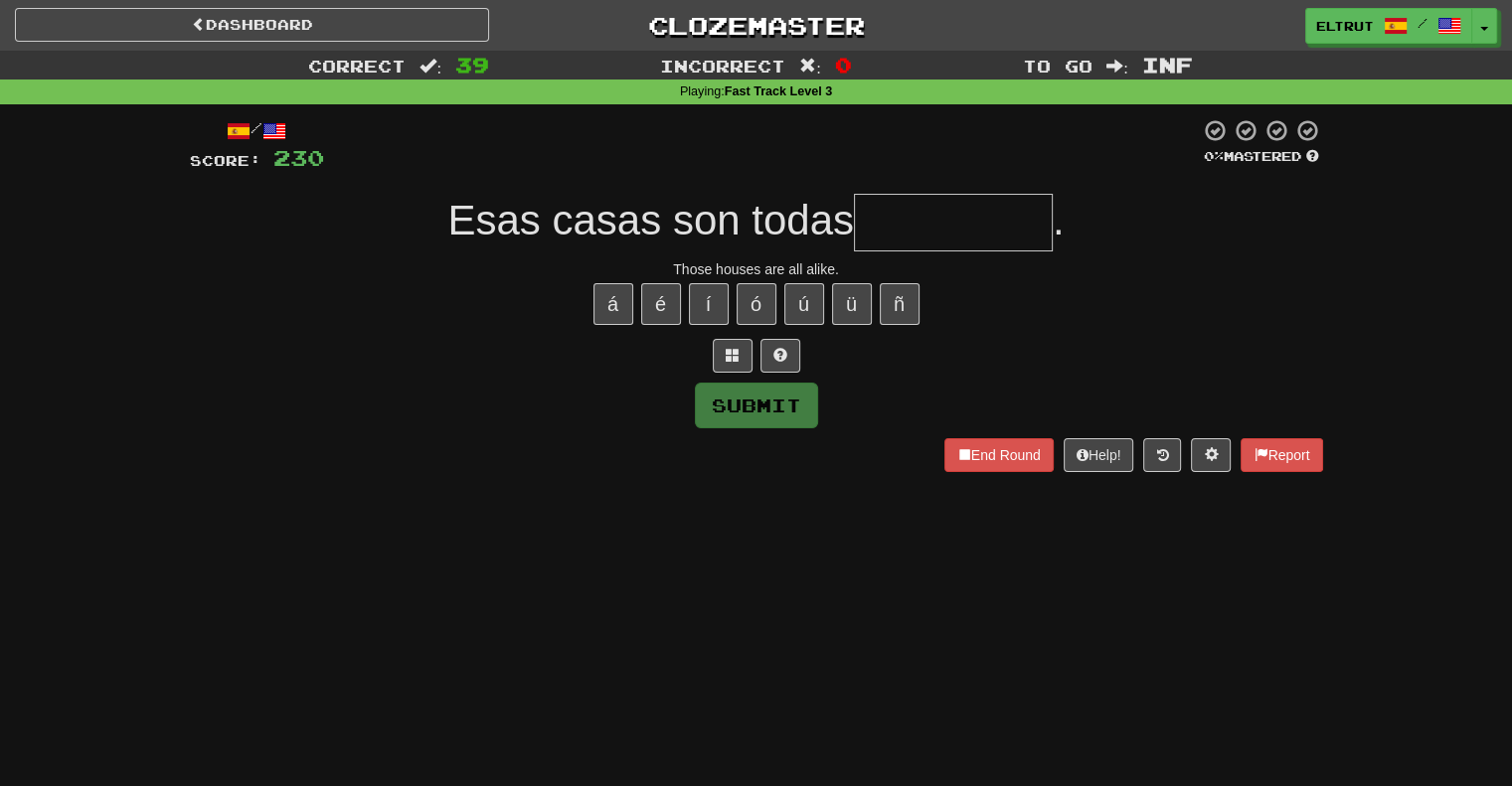 type on "*" 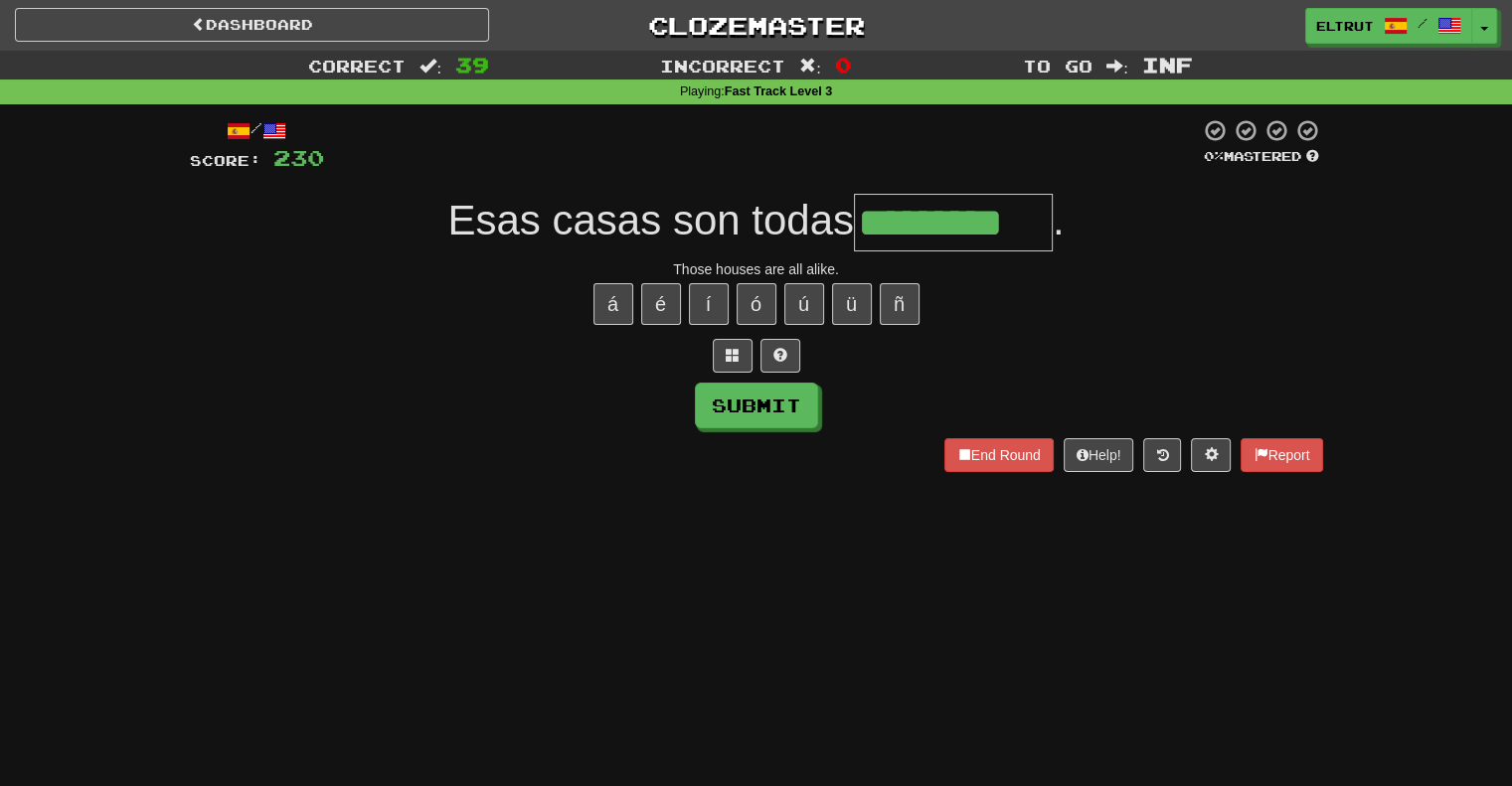type on "*********" 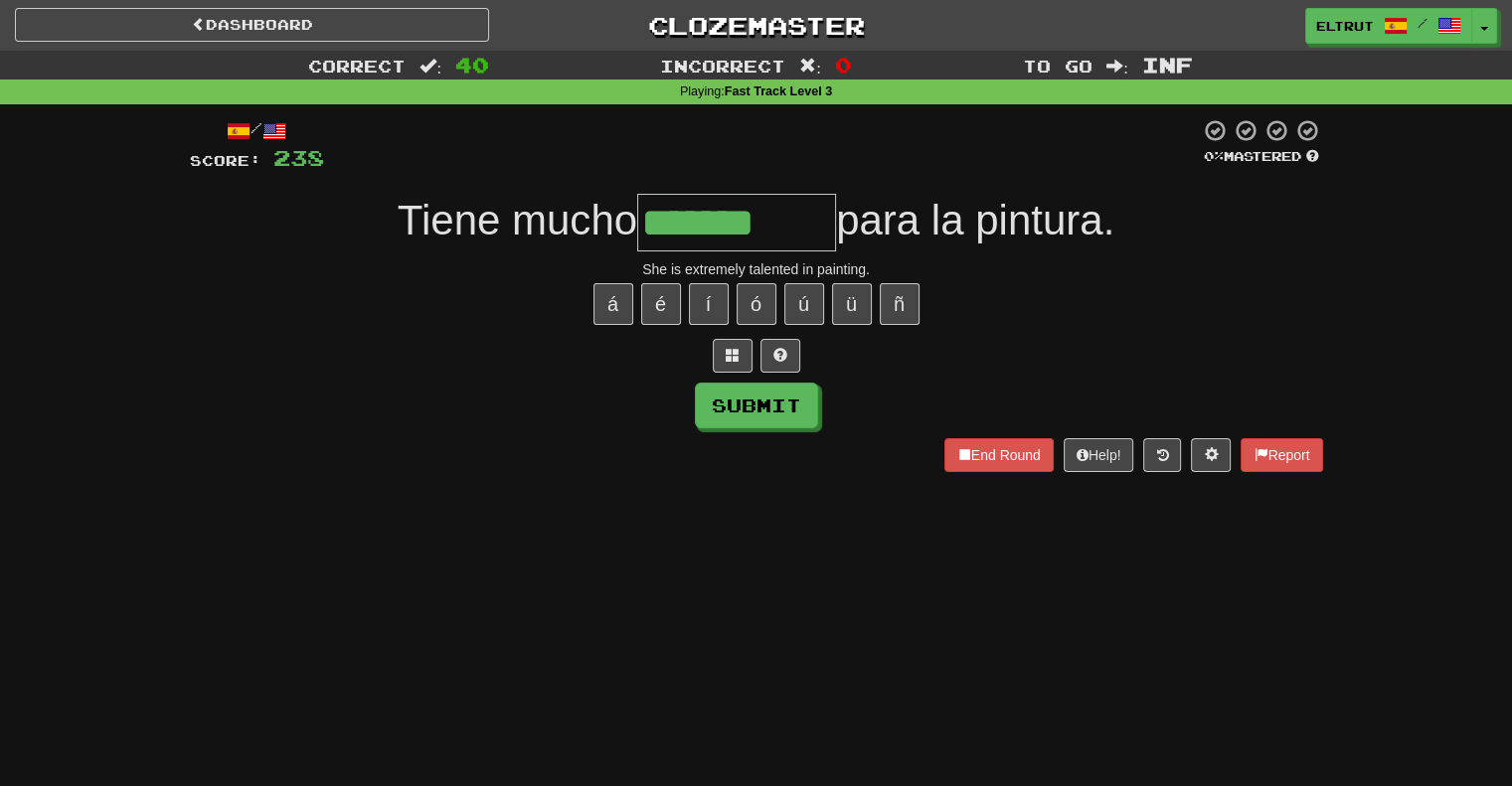type on "*******" 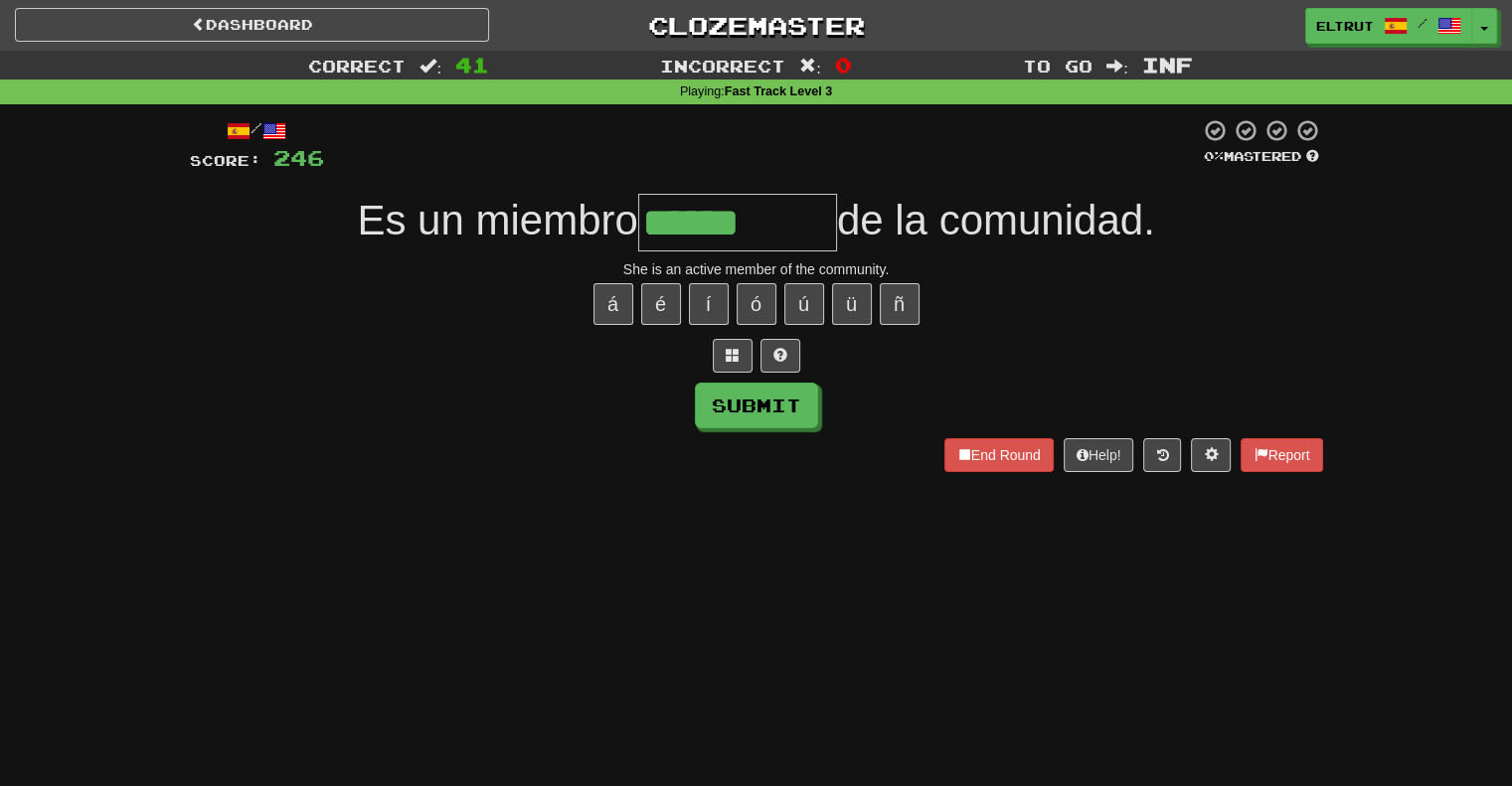 type on "******" 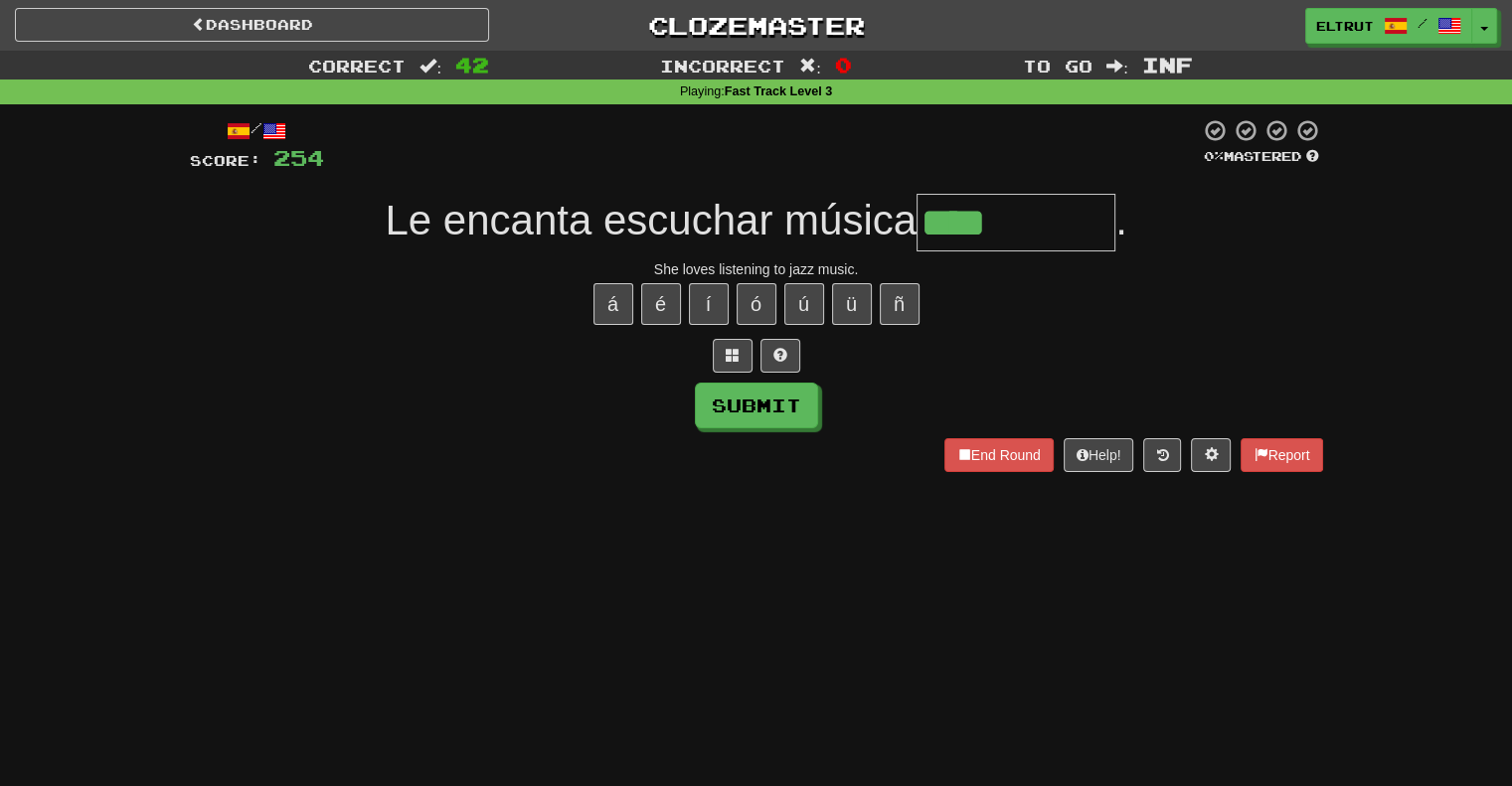 type on "****" 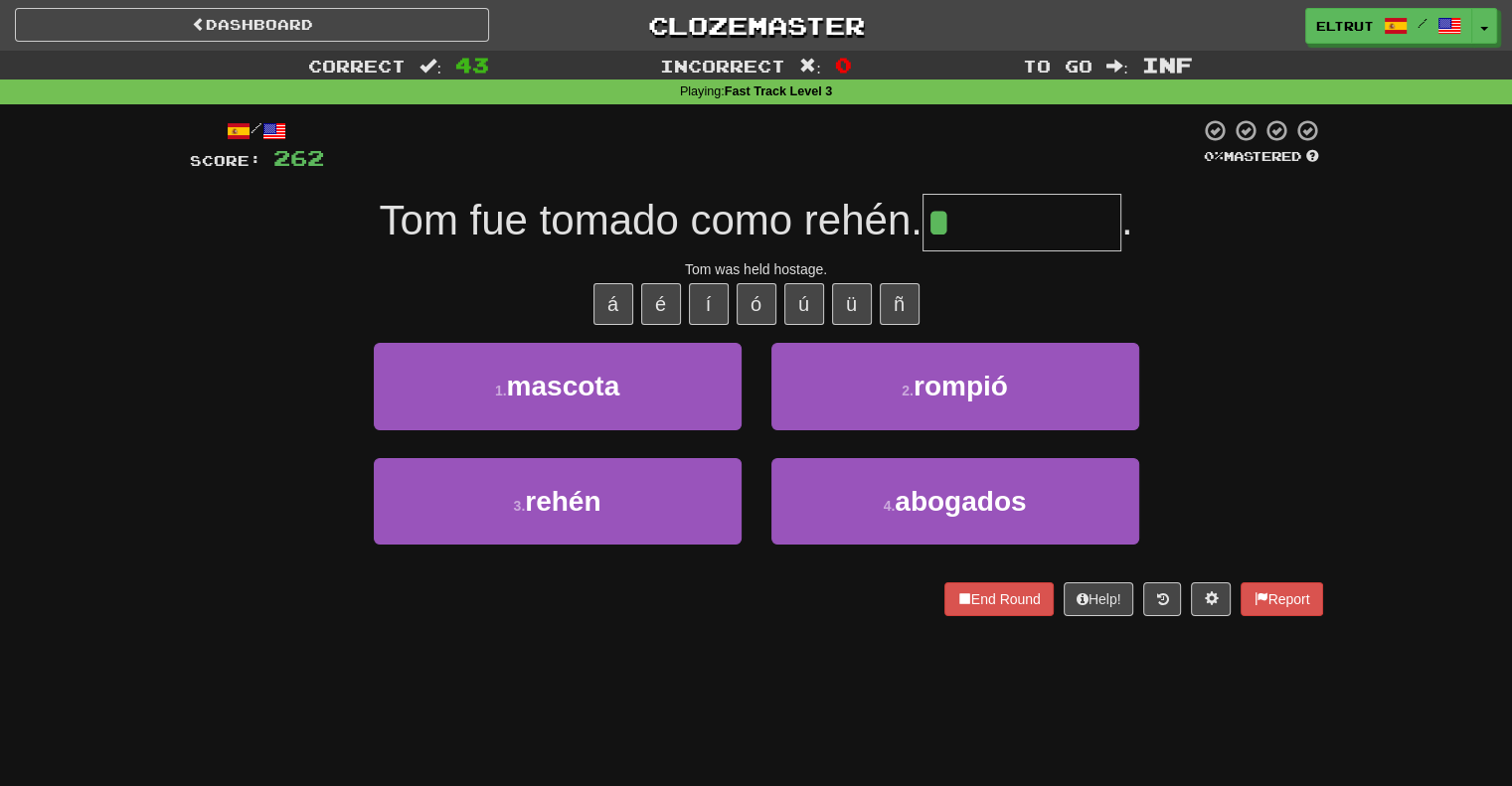 type on "*****" 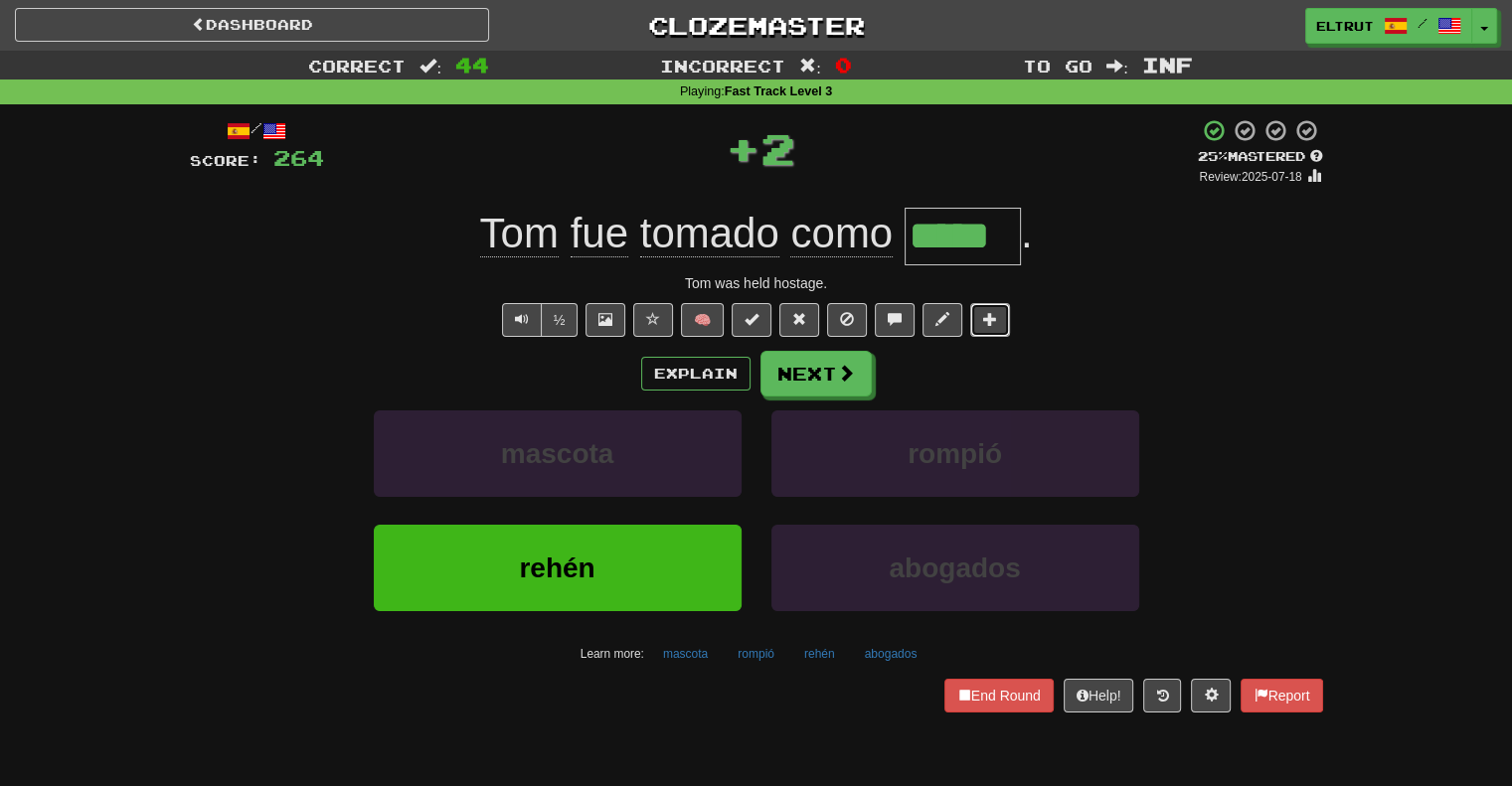 click at bounding box center (990, 320) 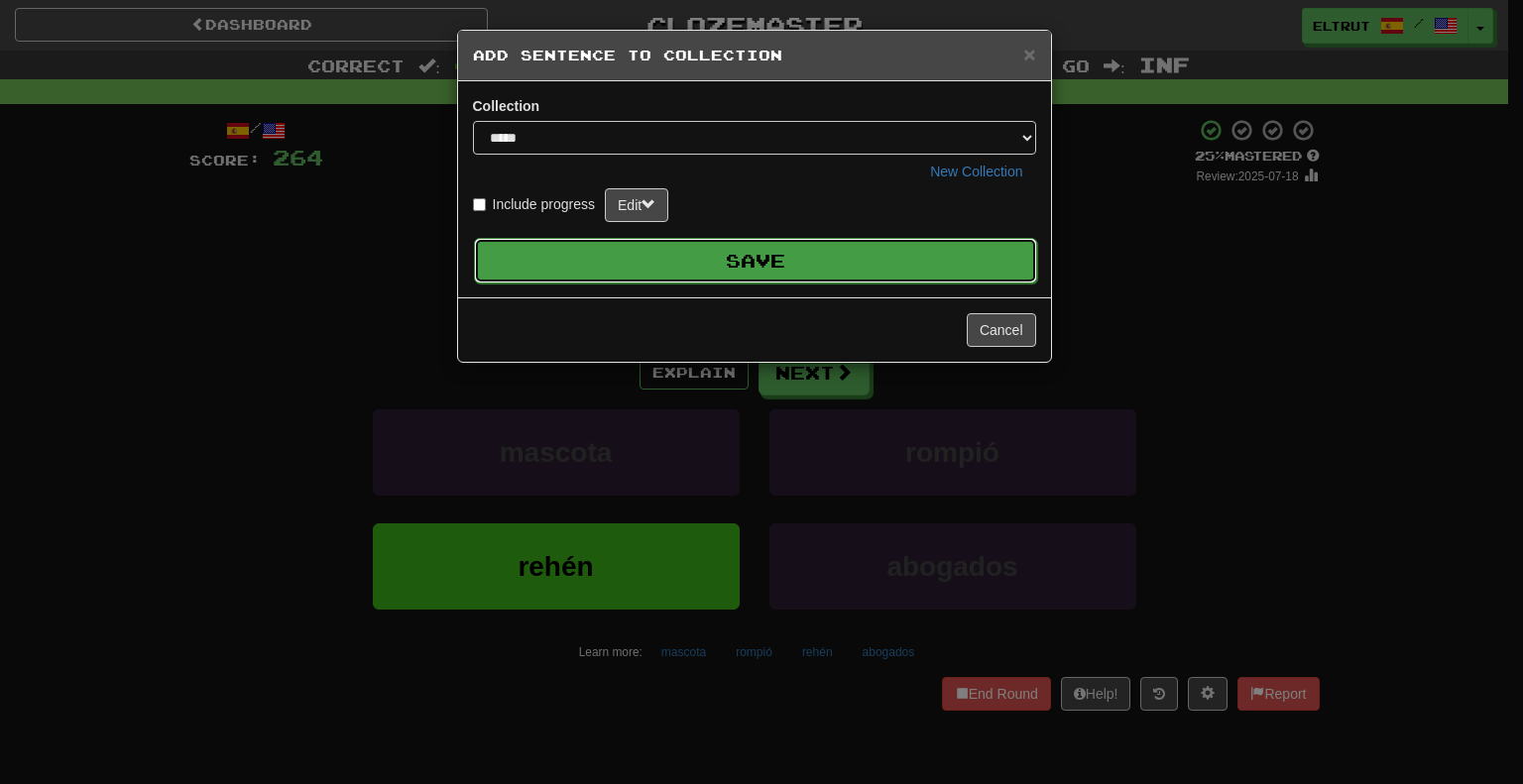 click on "Save" at bounding box center [756, 261] 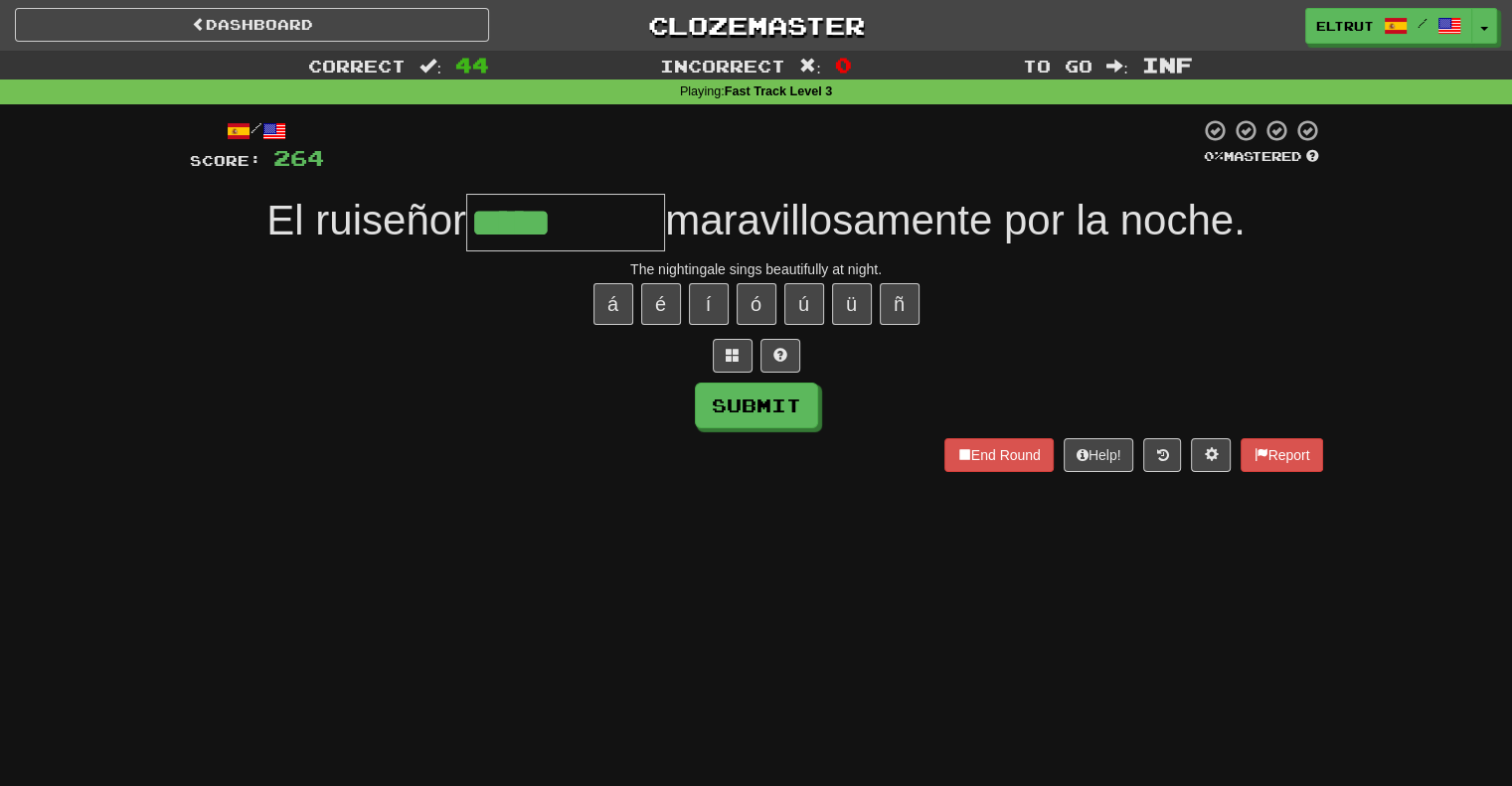 type on "*****" 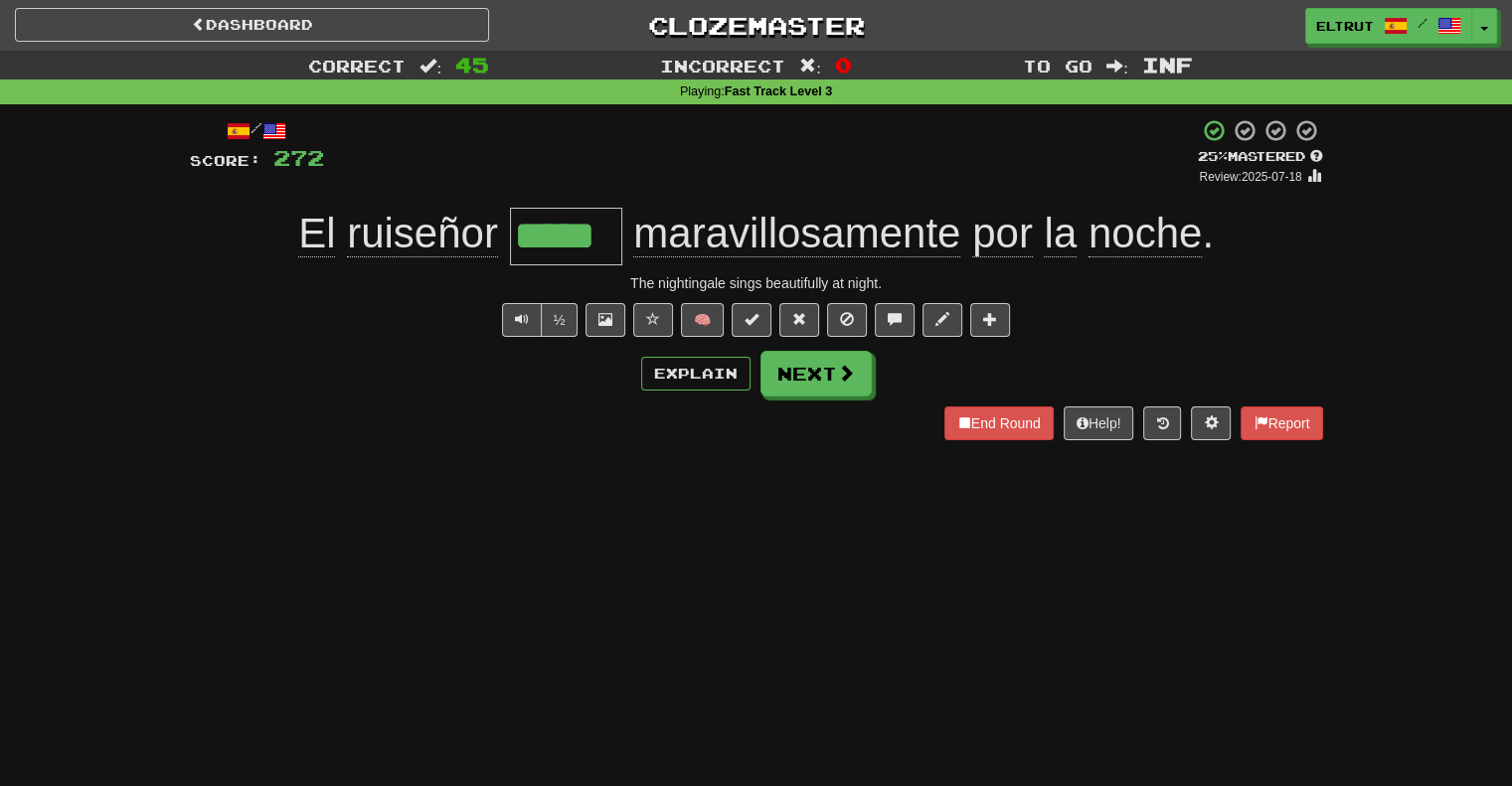 click on "/ Score: 272 + 8 25 % Mastered Review: [DATE] El ruiseñor ***** maravillosamente por la noche . The nightingale sings beautifully at night. ½ 🧠 Explain Next End Round Help! Report" at bounding box center (756, 278) 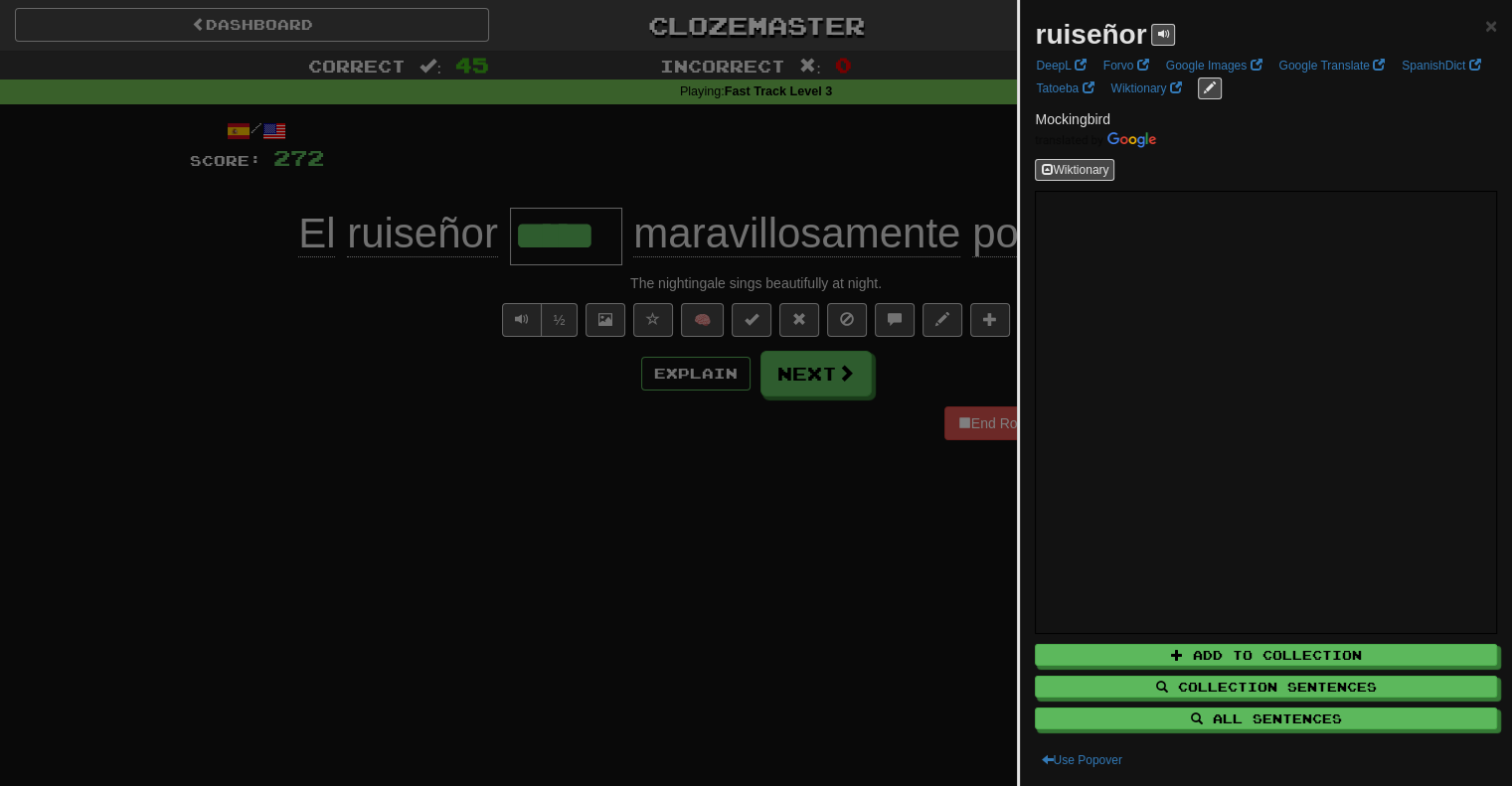 click on "ruiseñor × DeepL Forvo Google Images Google Translate SpanishDict Tatoeba Wiktionary Mockingbird Wiktionary Add to Collection Collection Sentences All Sentences Use Popover" at bounding box center [1265, 393] 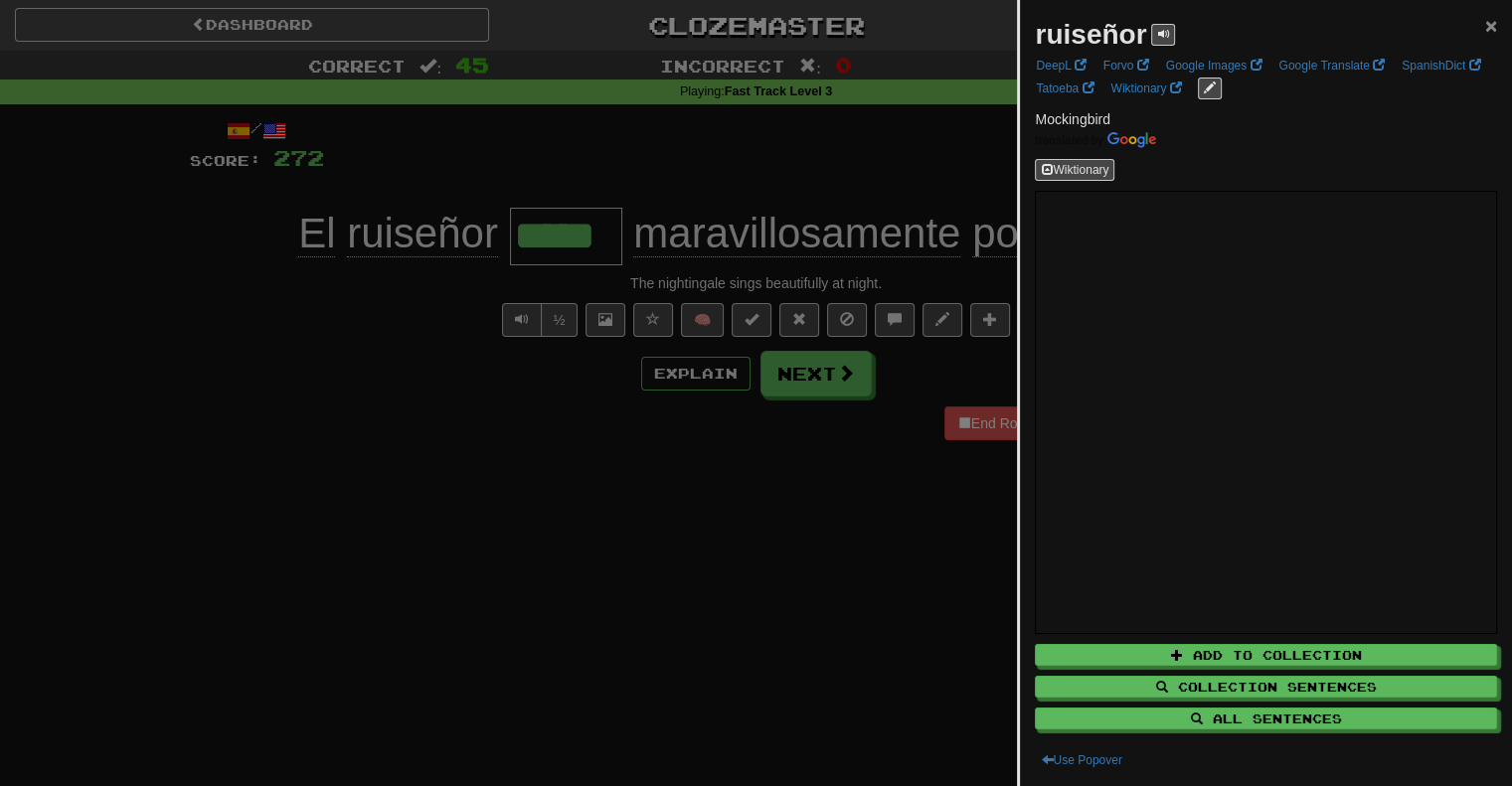 click on "×" at bounding box center [1491, 25] 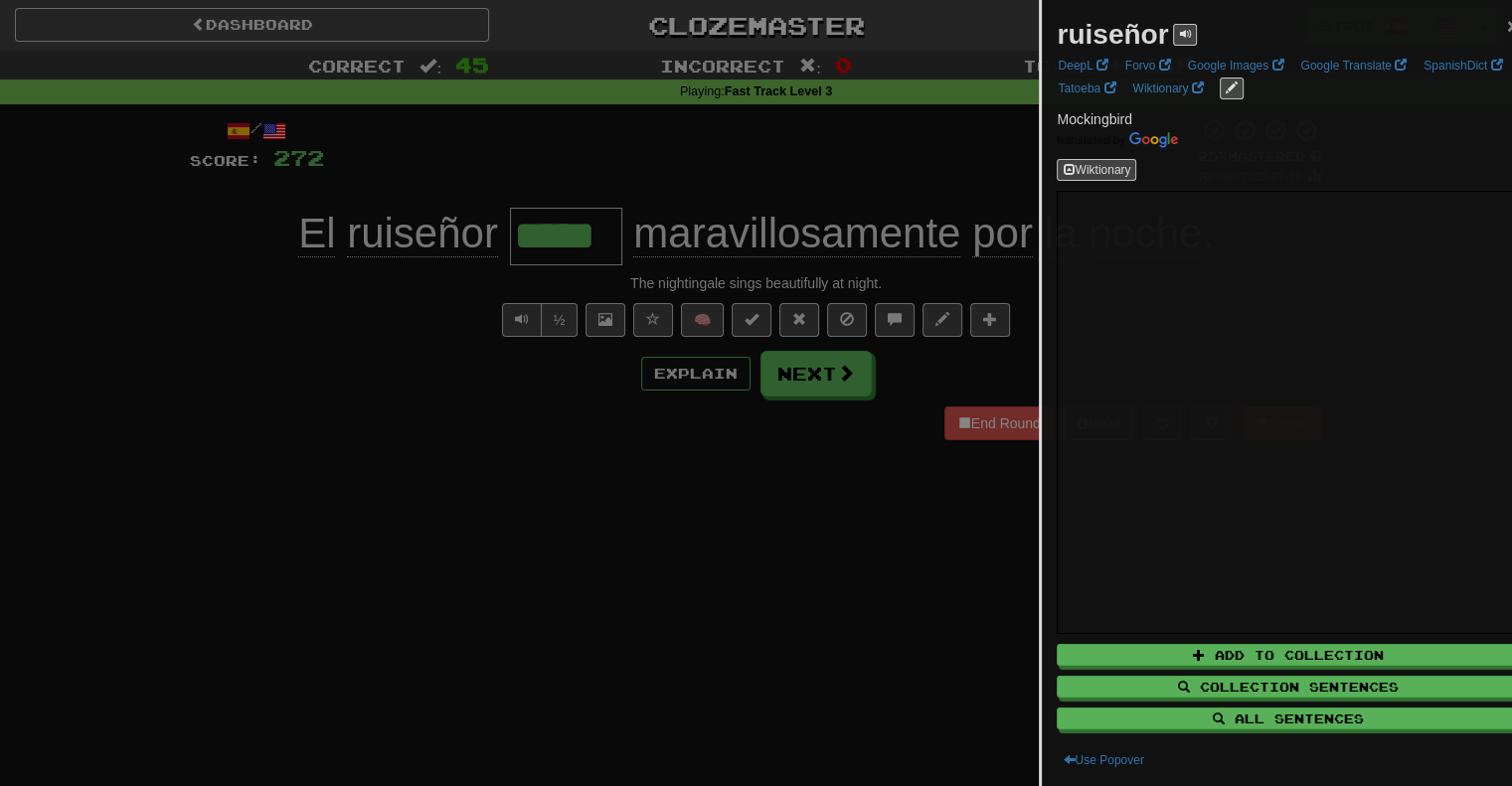 type 